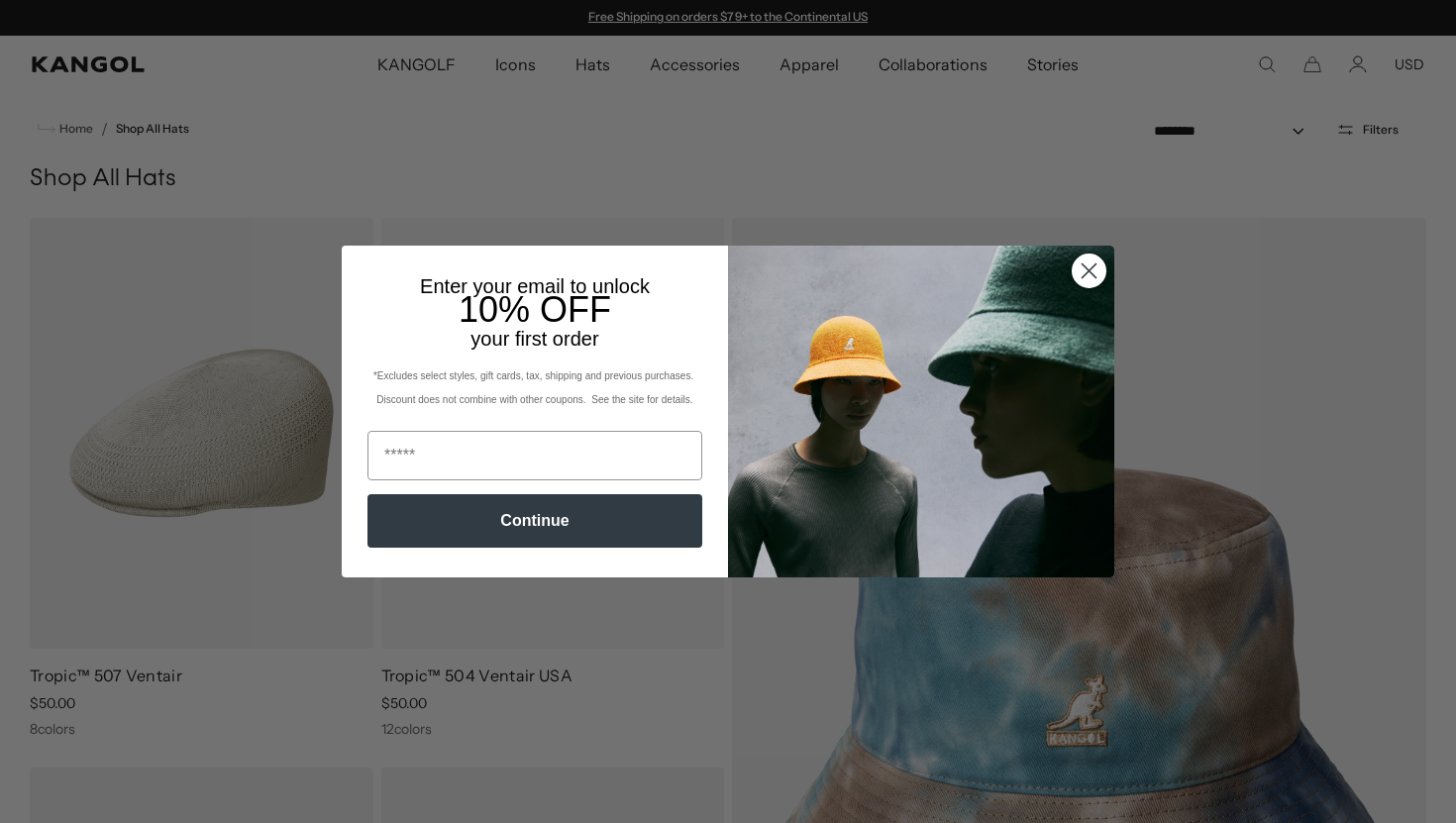 scroll, scrollTop: 97, scrollLeft: 0, axis: vertical 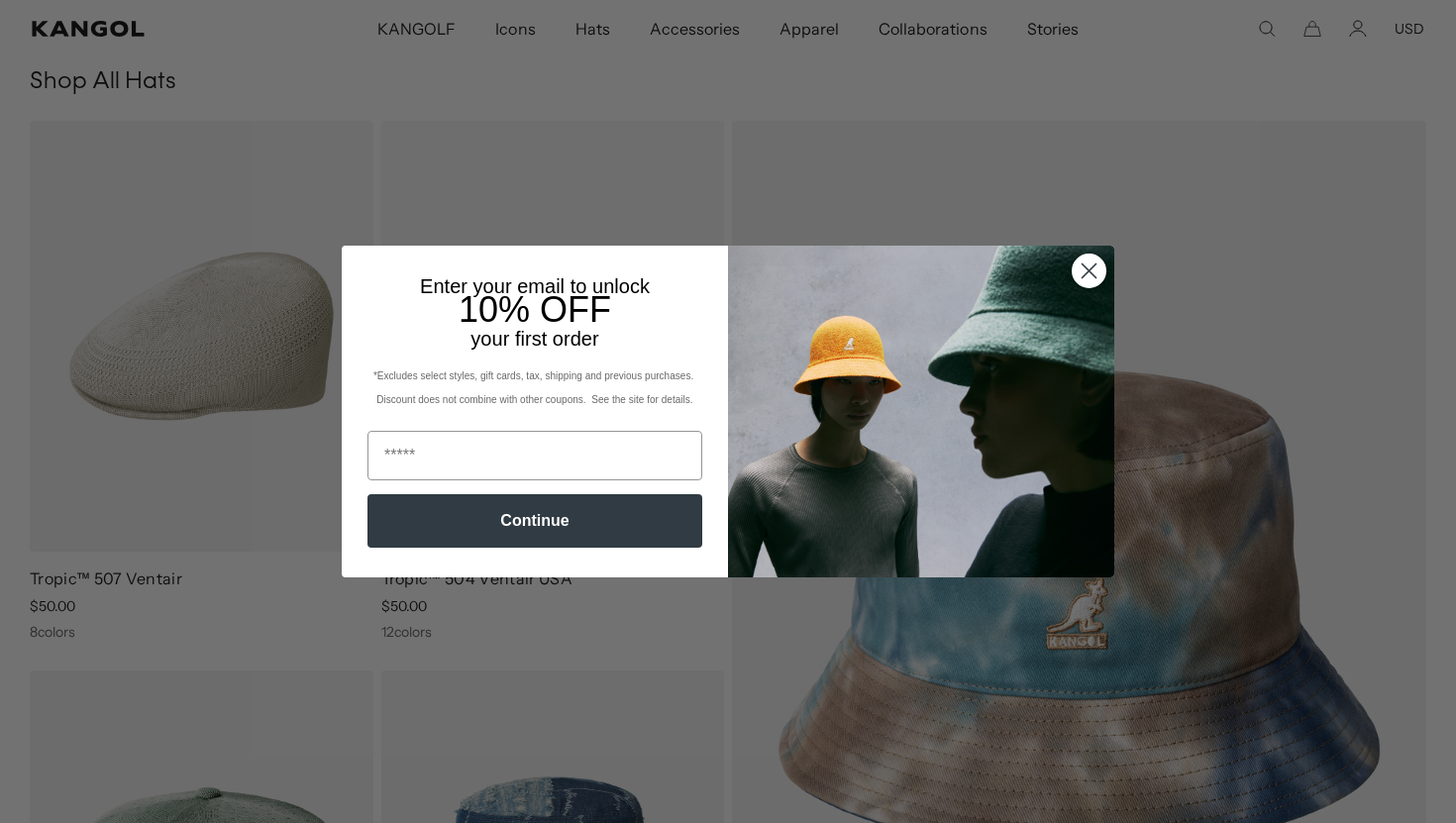 click 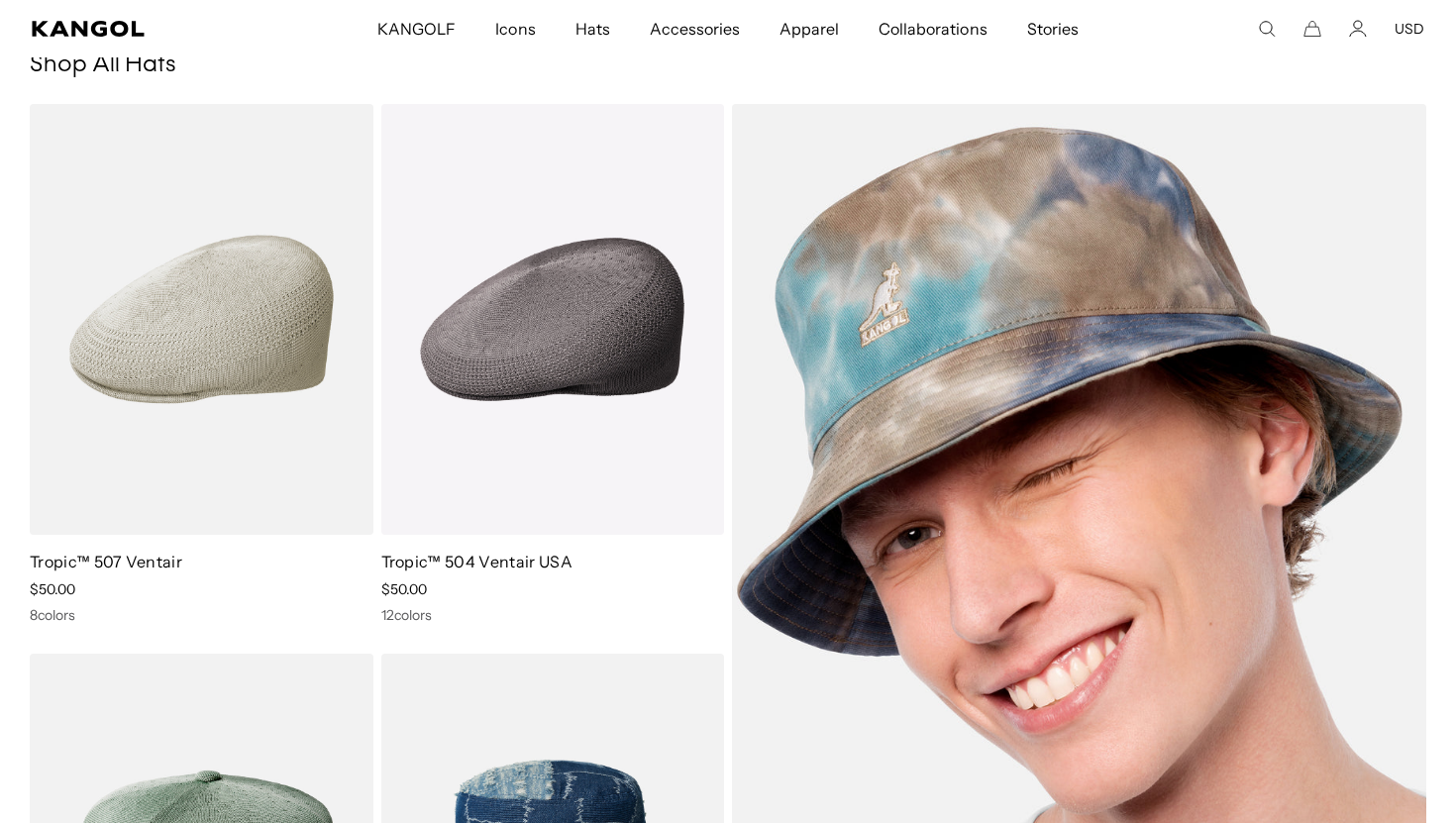 scroll, scrollTop: 7, scrollLeft: 0, axis: vertical 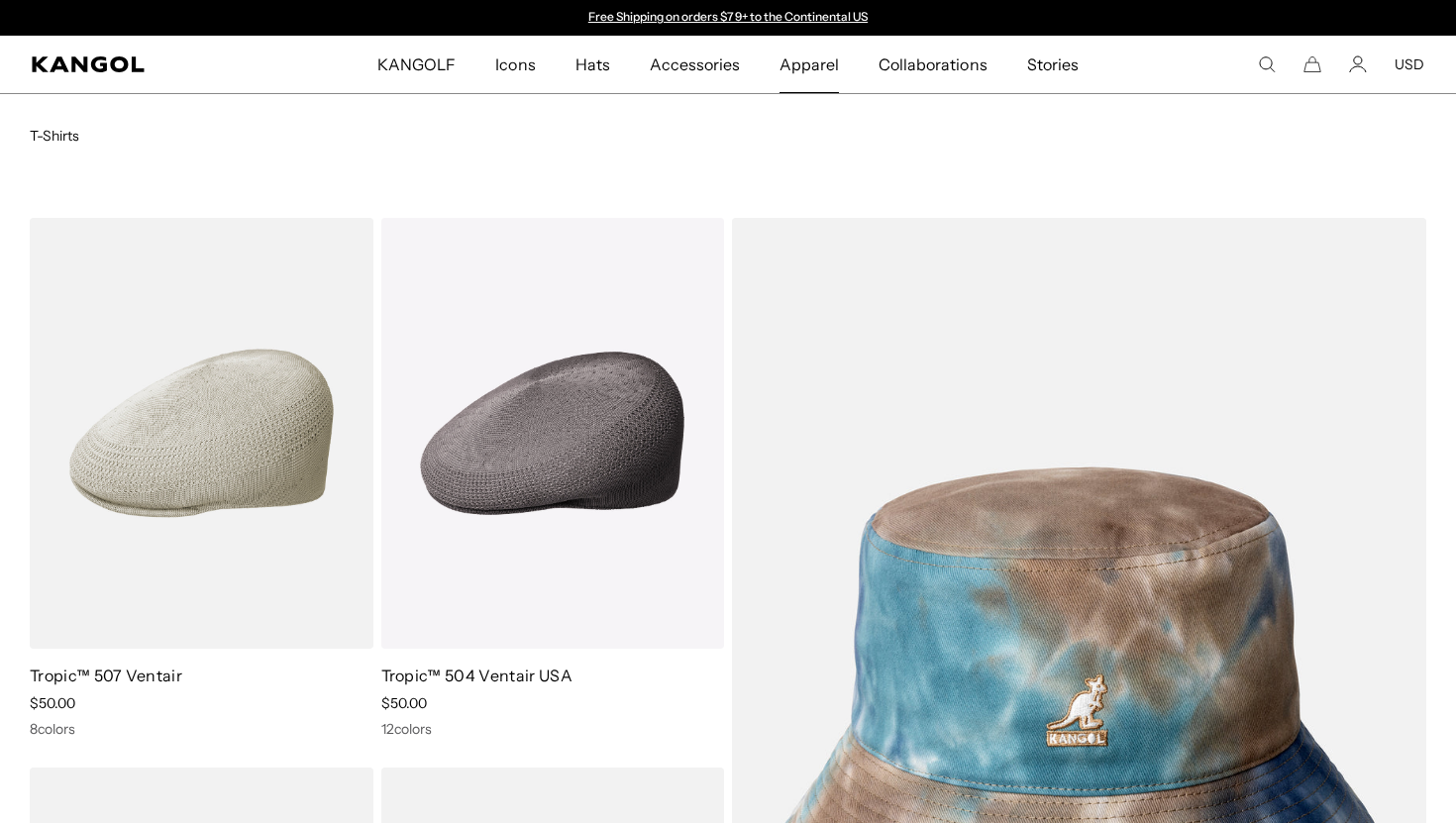 click on "Apparel" at bounding box center (809, 64) 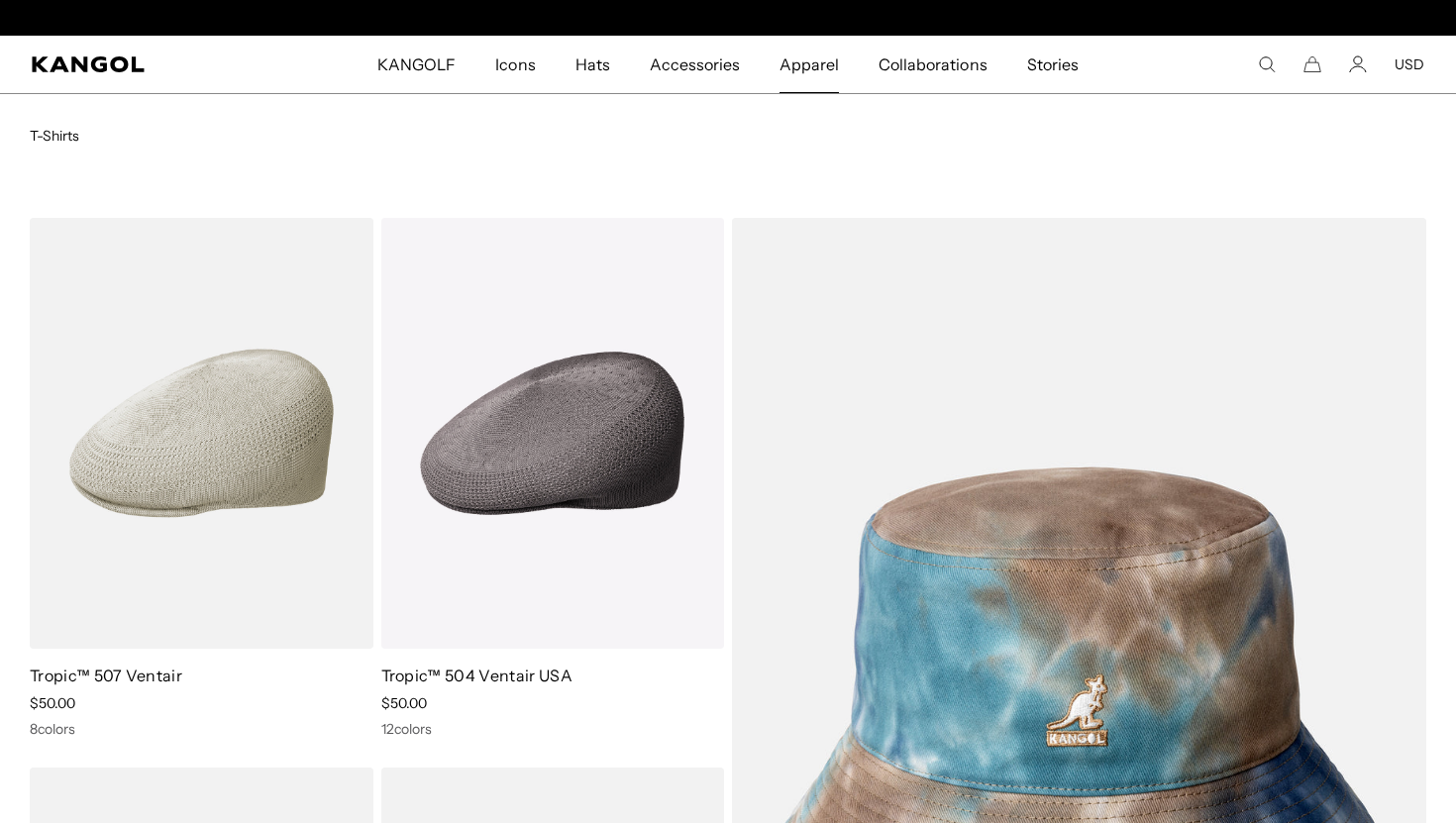 scroll, scrollTop: 0, scrollLeft: 408, axis: horizontal 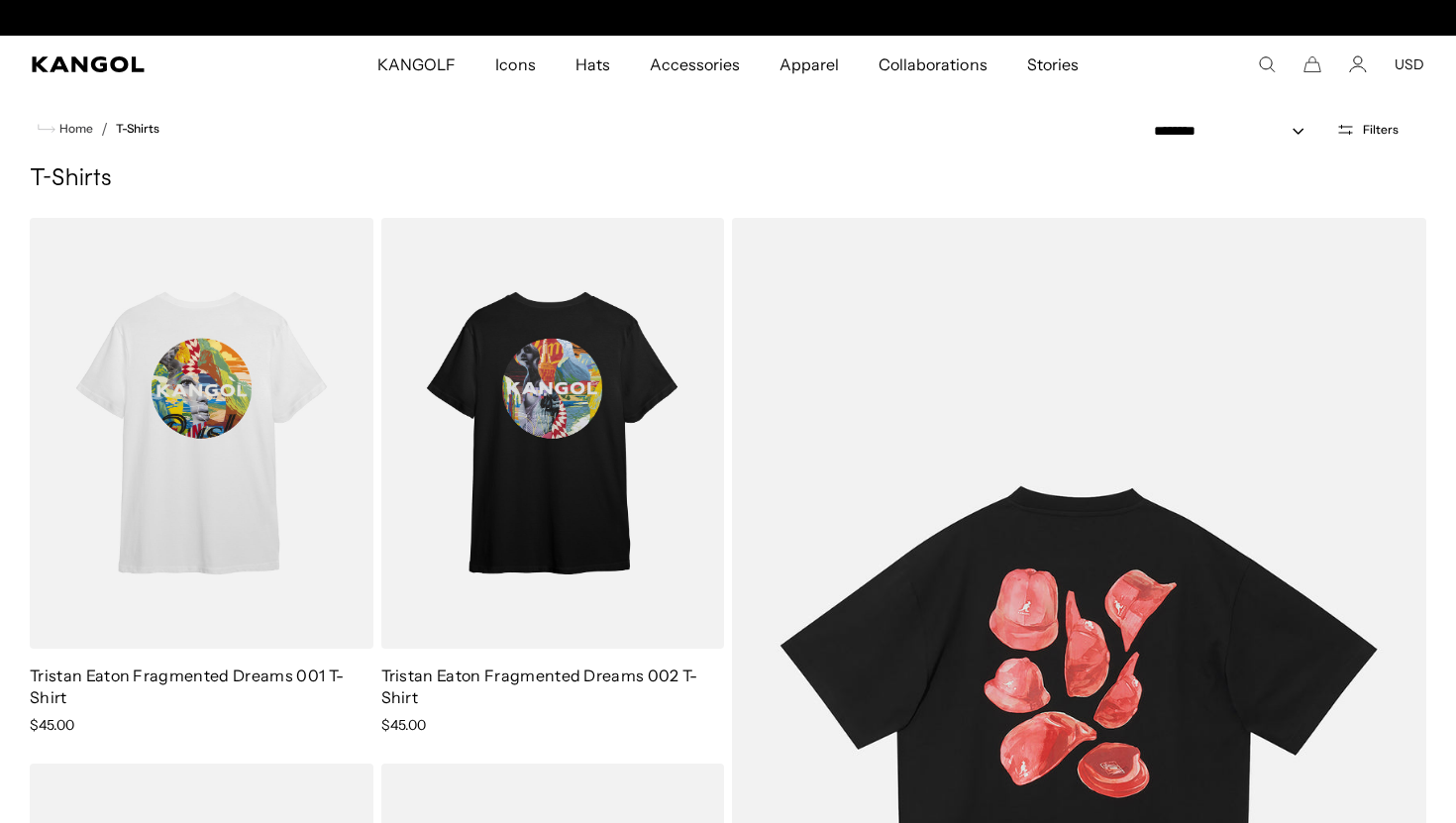 click at bounding box center [1079, 719] 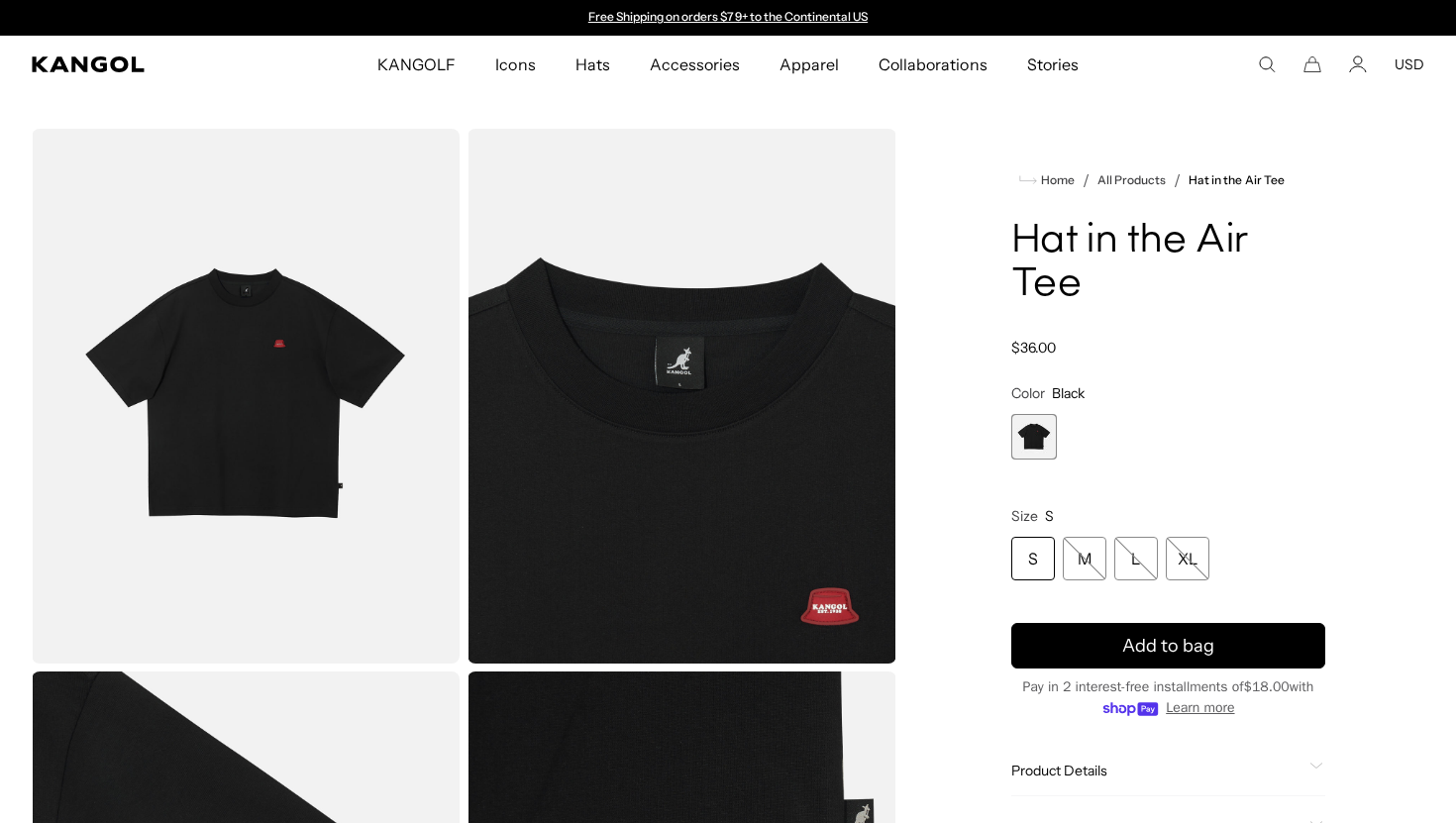 scroll, scrollTop: 0, scrollLeft: 0, axis: both 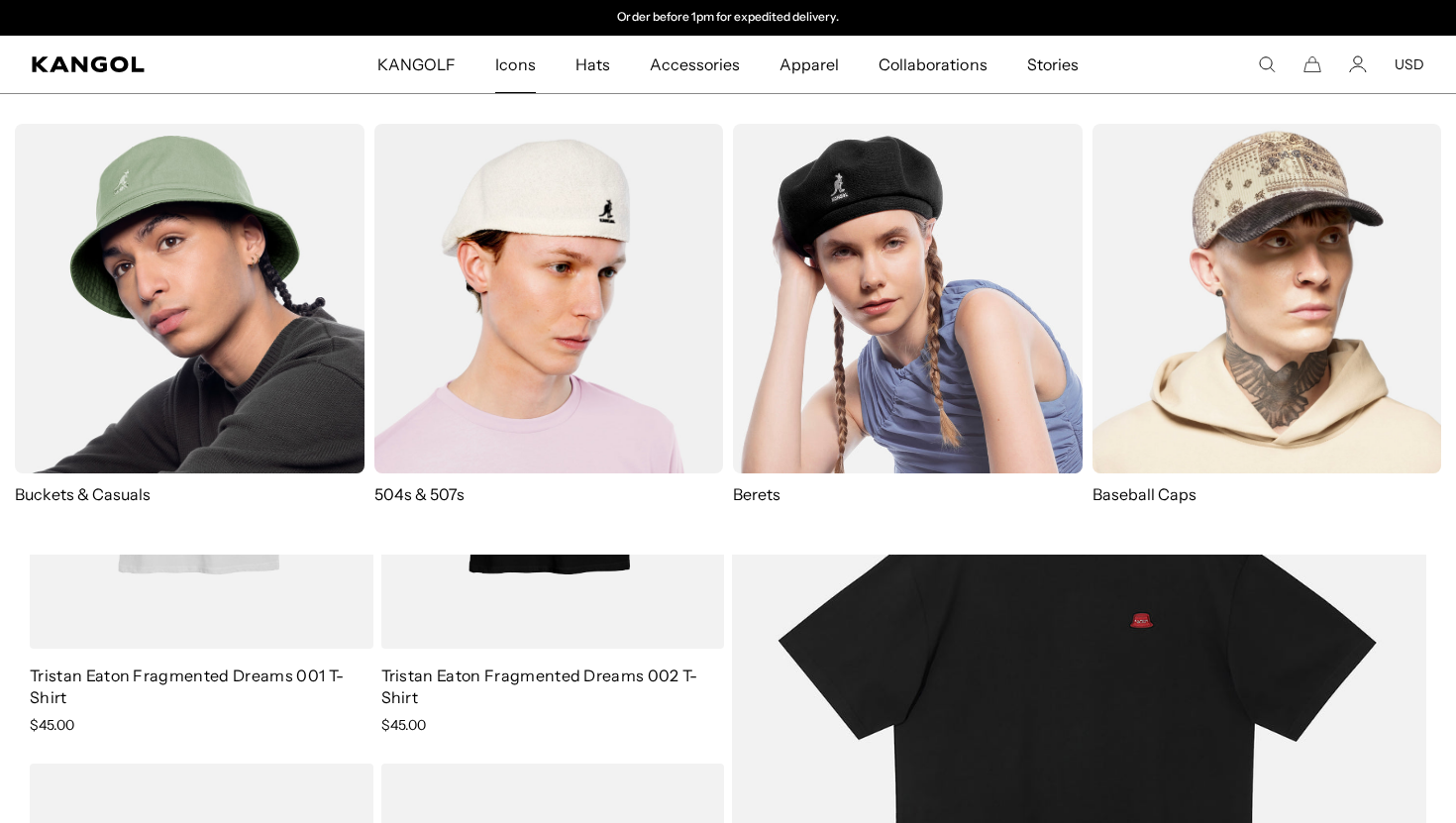click at bounding box center (189, 298) 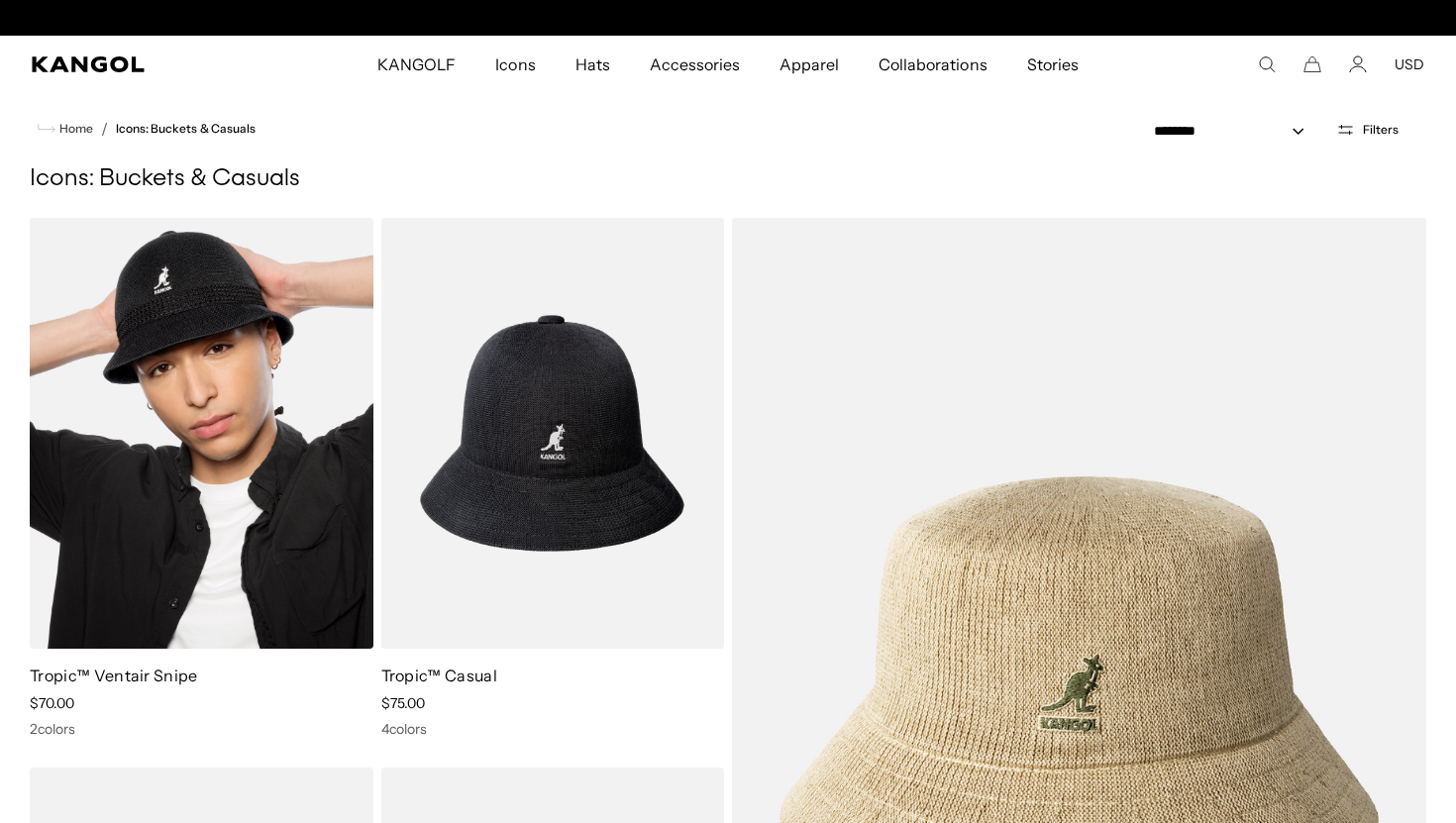 scroll, scrollTop: 45, scrollLeft: 0, axis: vertical 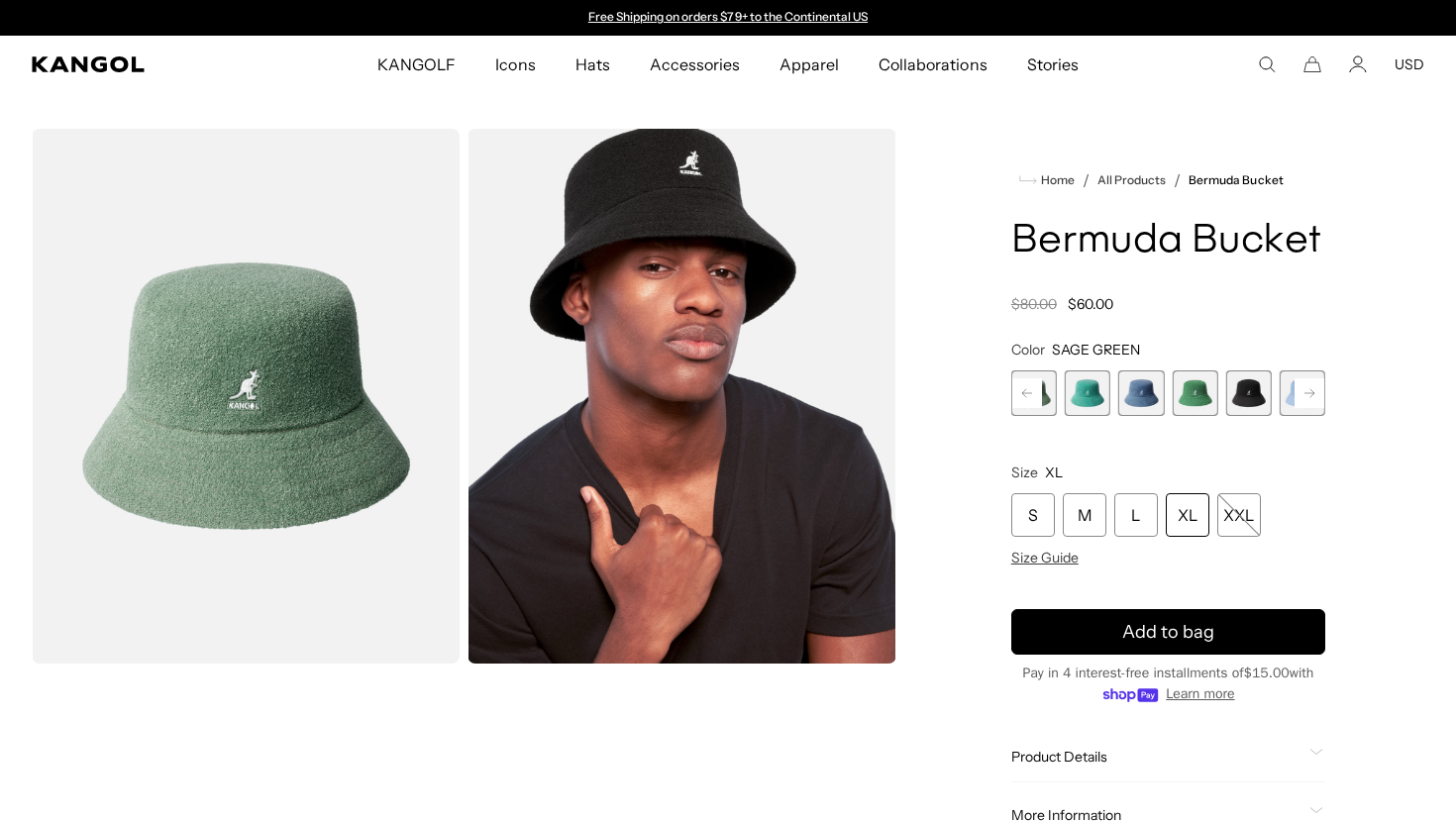 click on "XL" at bounding box center [1188, 515] 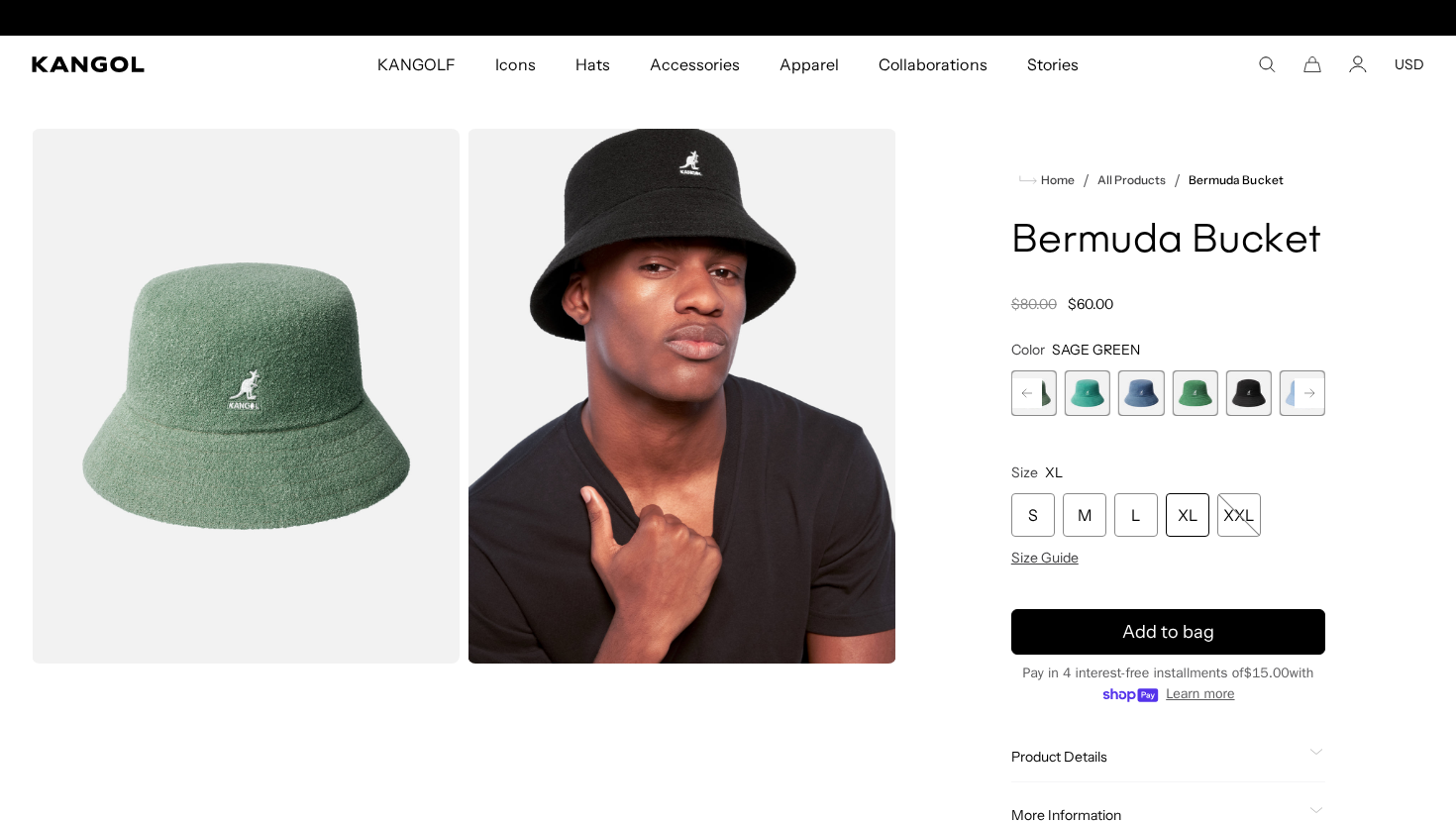 scroll, scrollTop: 0, scrollLeft: 408, axis: horizontal 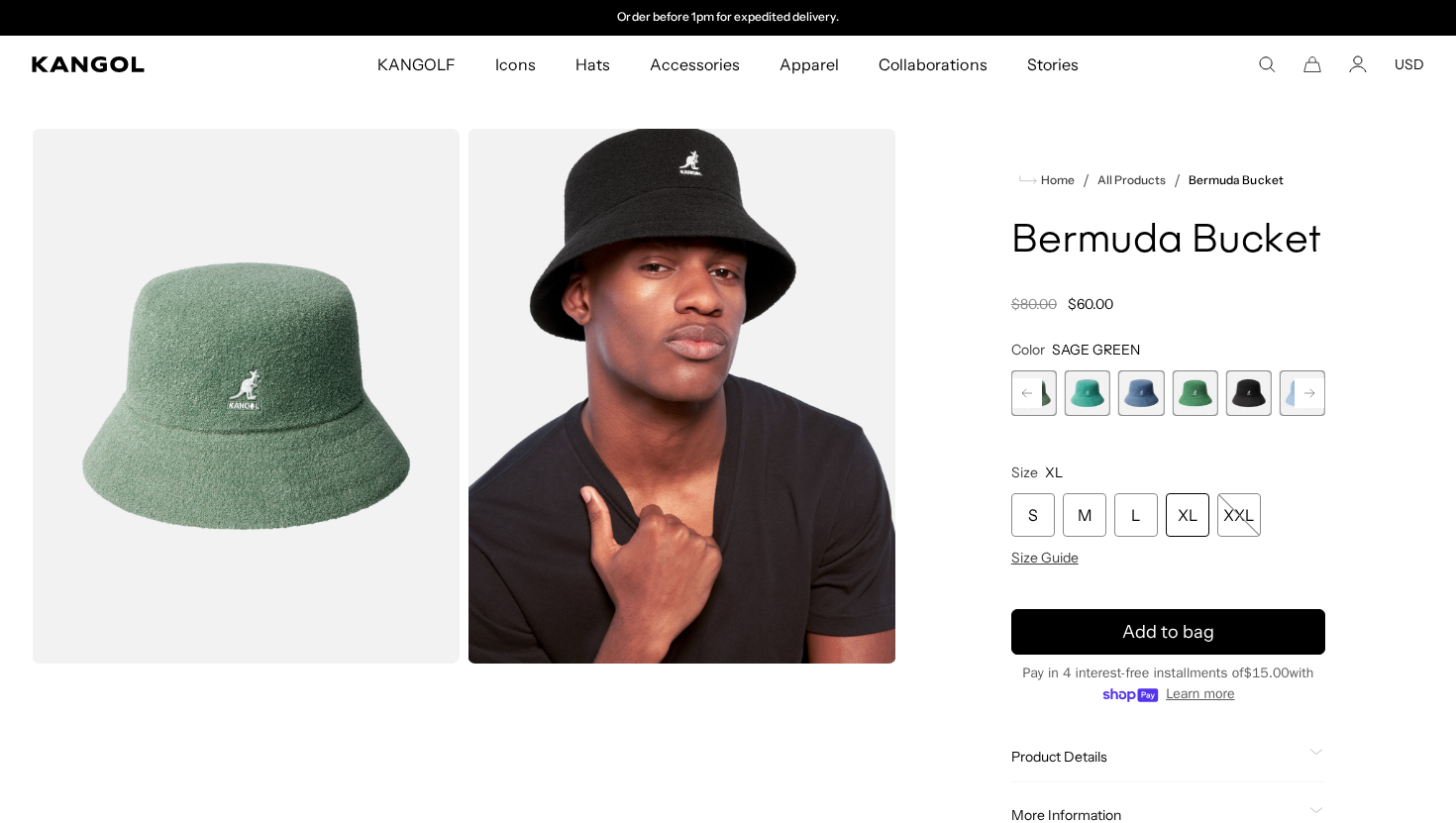 click on "XL" at bounding box center [1188, 515] 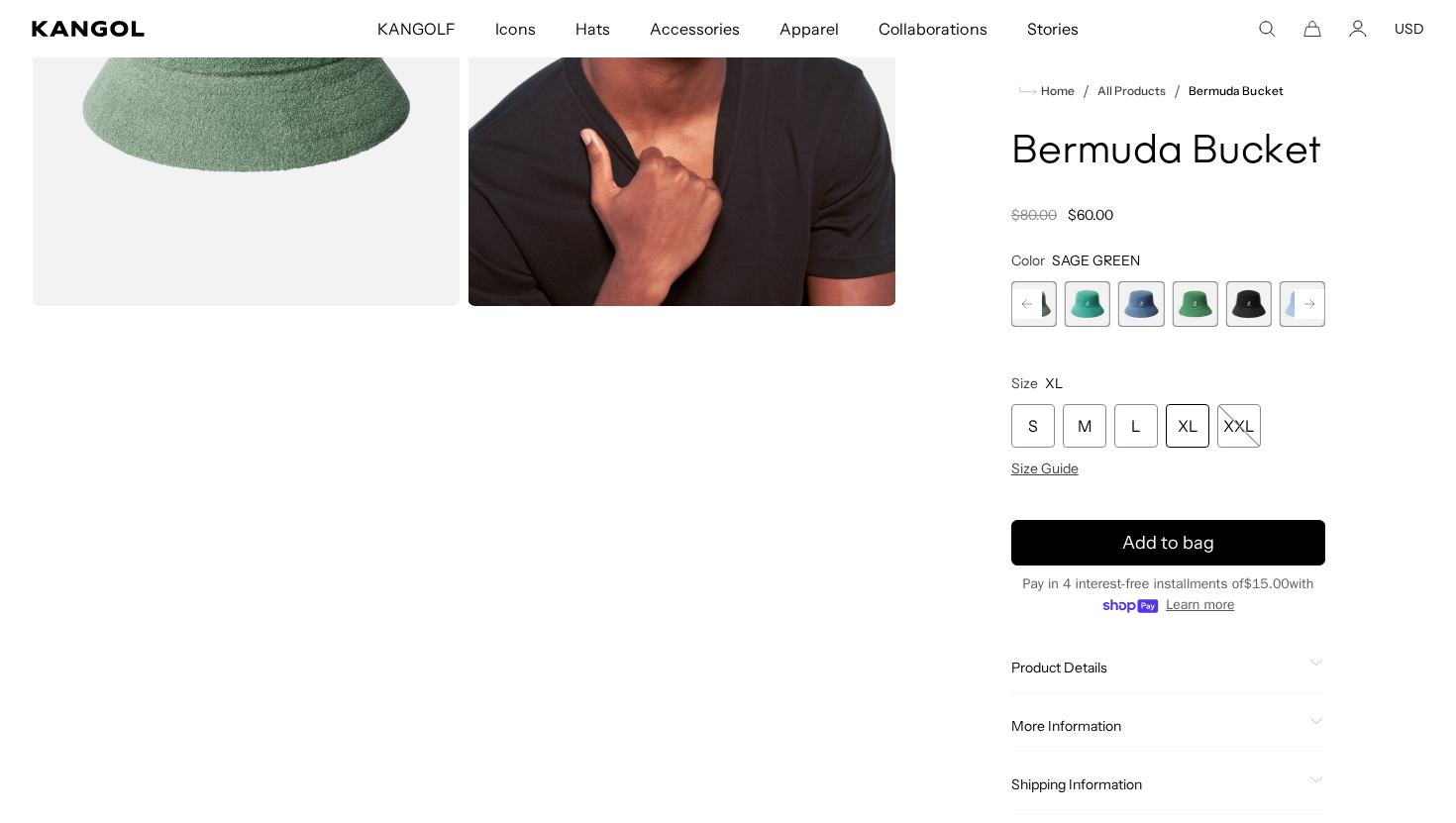 scroll, scrollTop: 478, scrollLeft: 0, axis: vertical 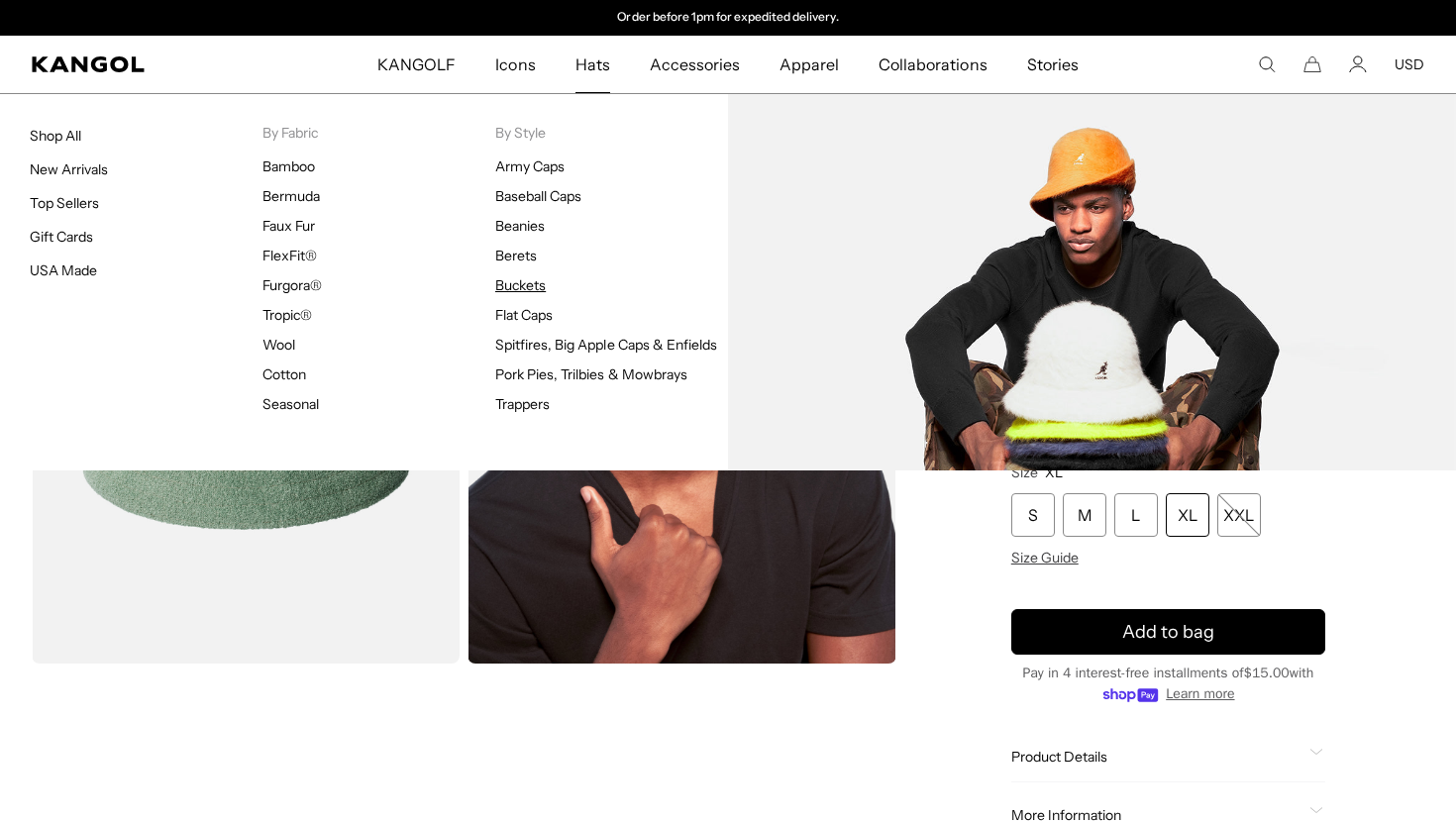 click on "Buckets" at bounding box center (520, 285) 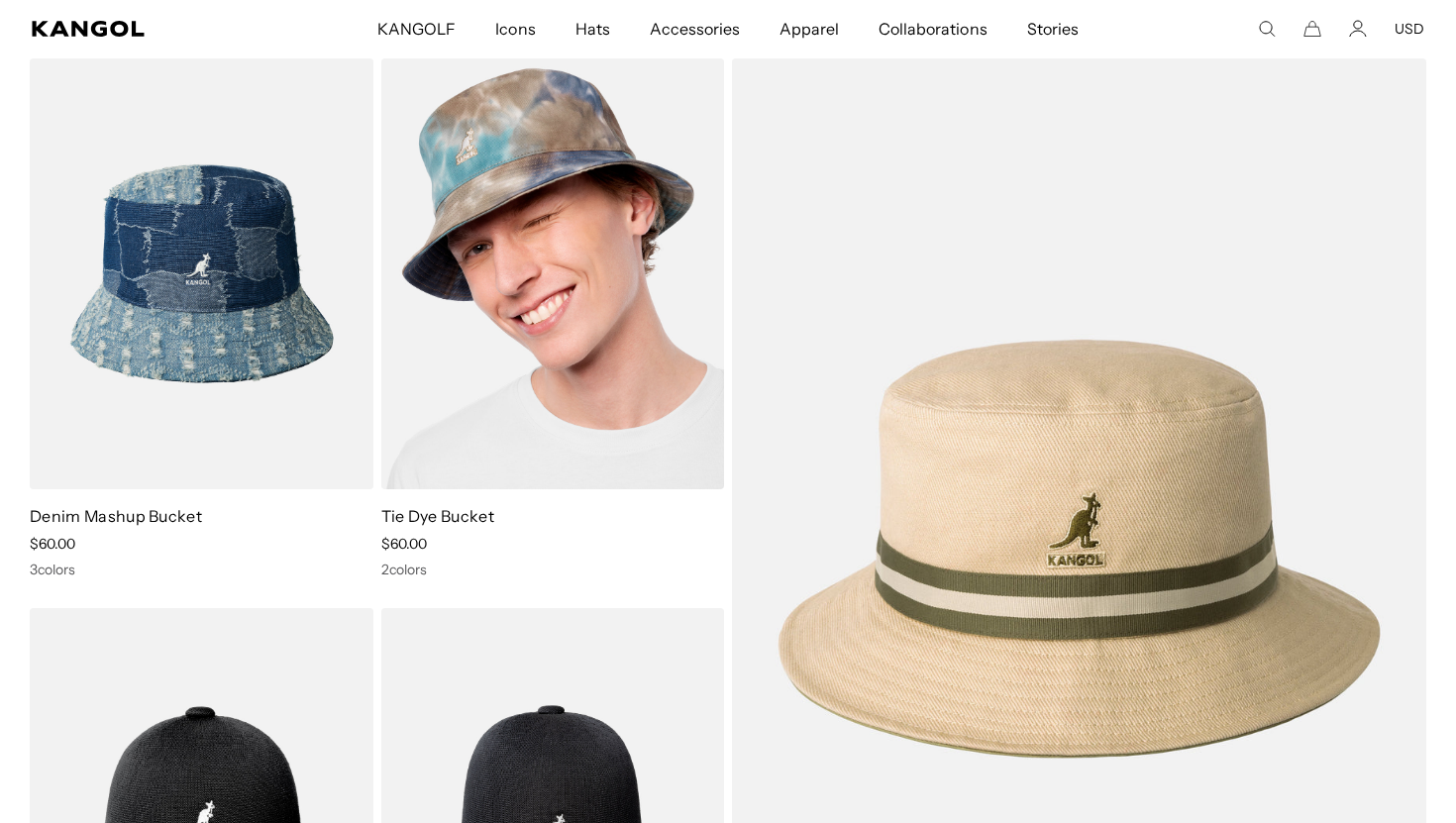 scroll, scrollTop: 0, scrollLeft: 0, axis: both 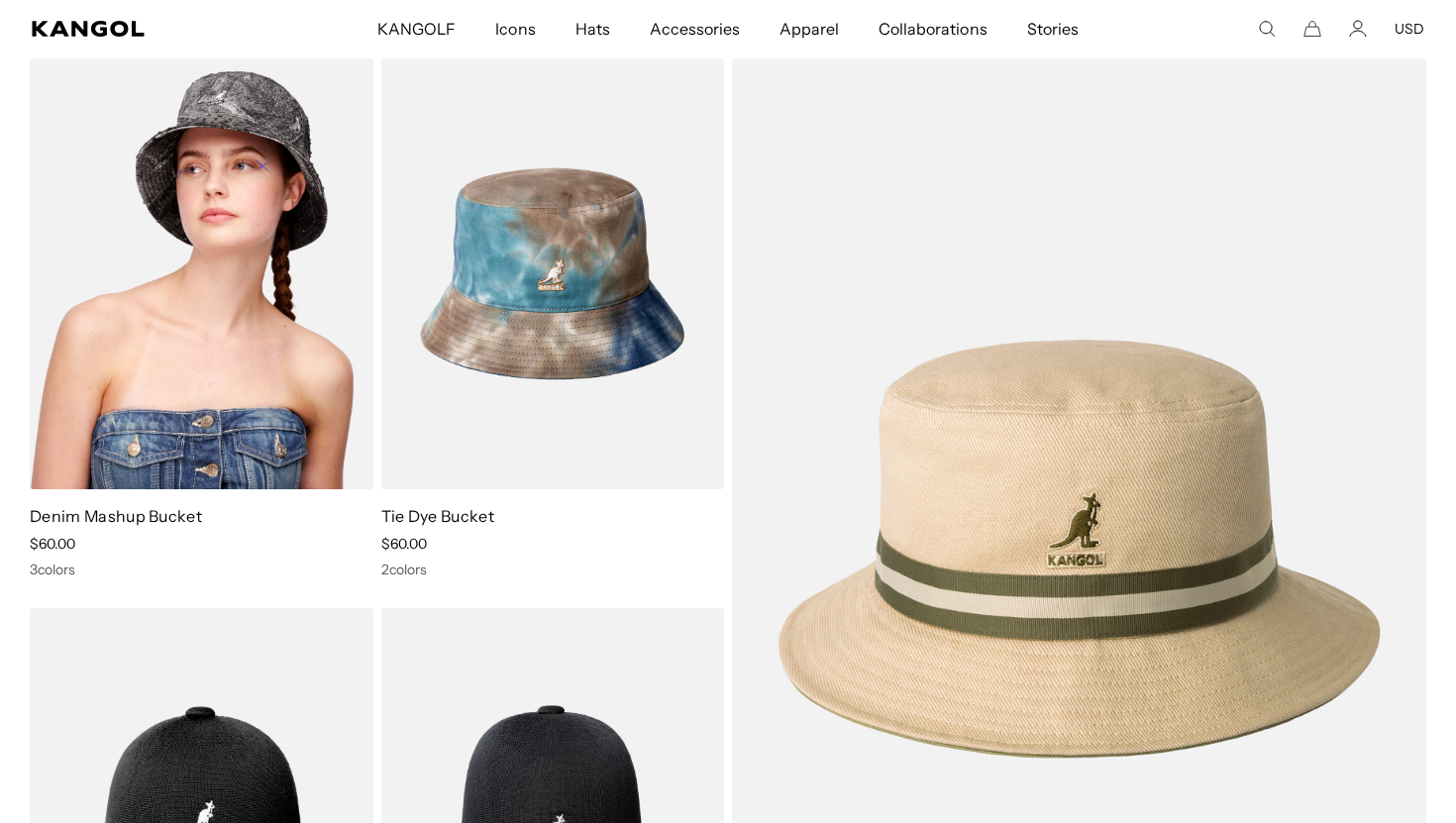 click at bounding box center (201, 273) 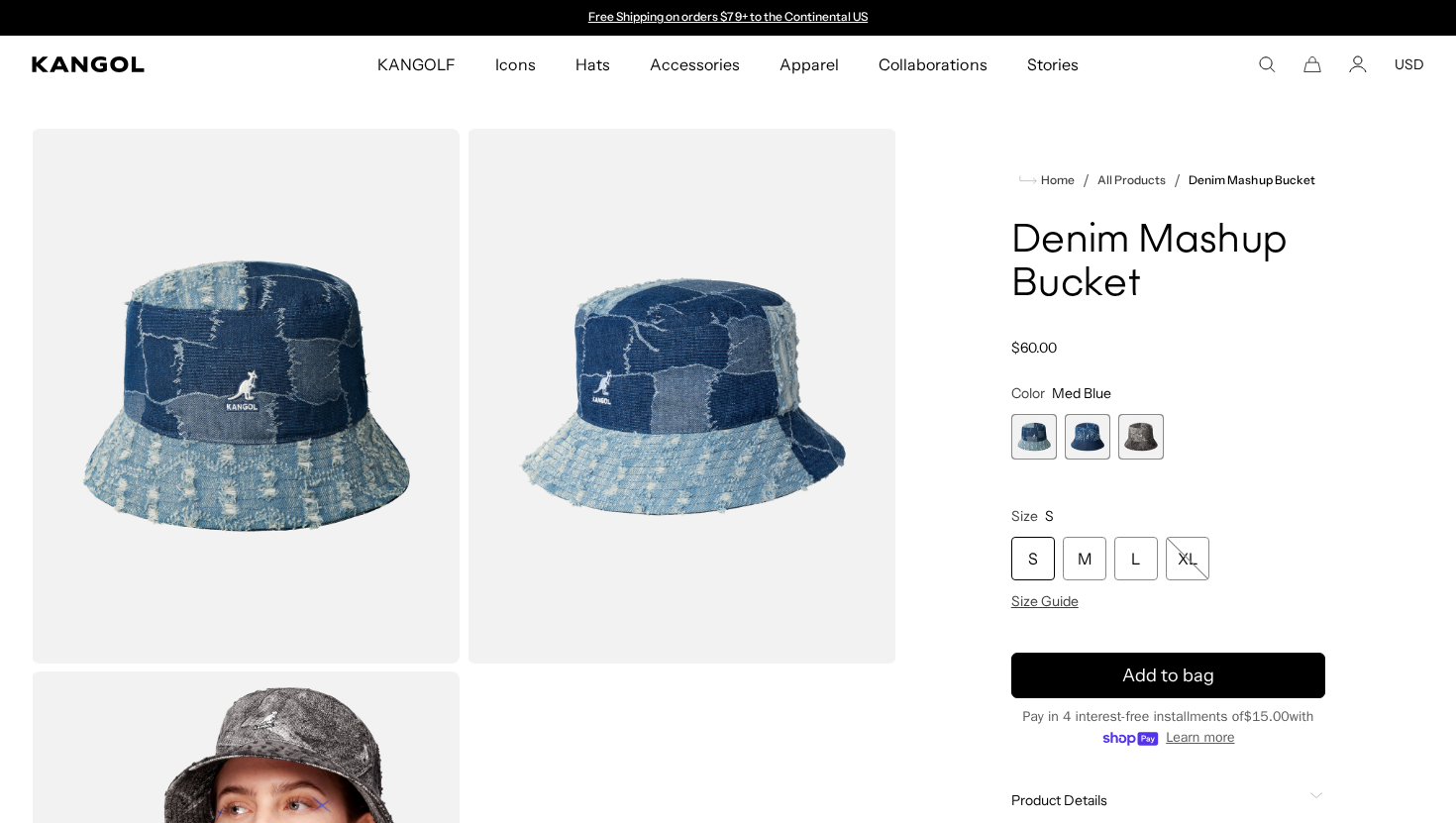 scroll, scrollTop: 0, scrollLeft: 0, axis: both 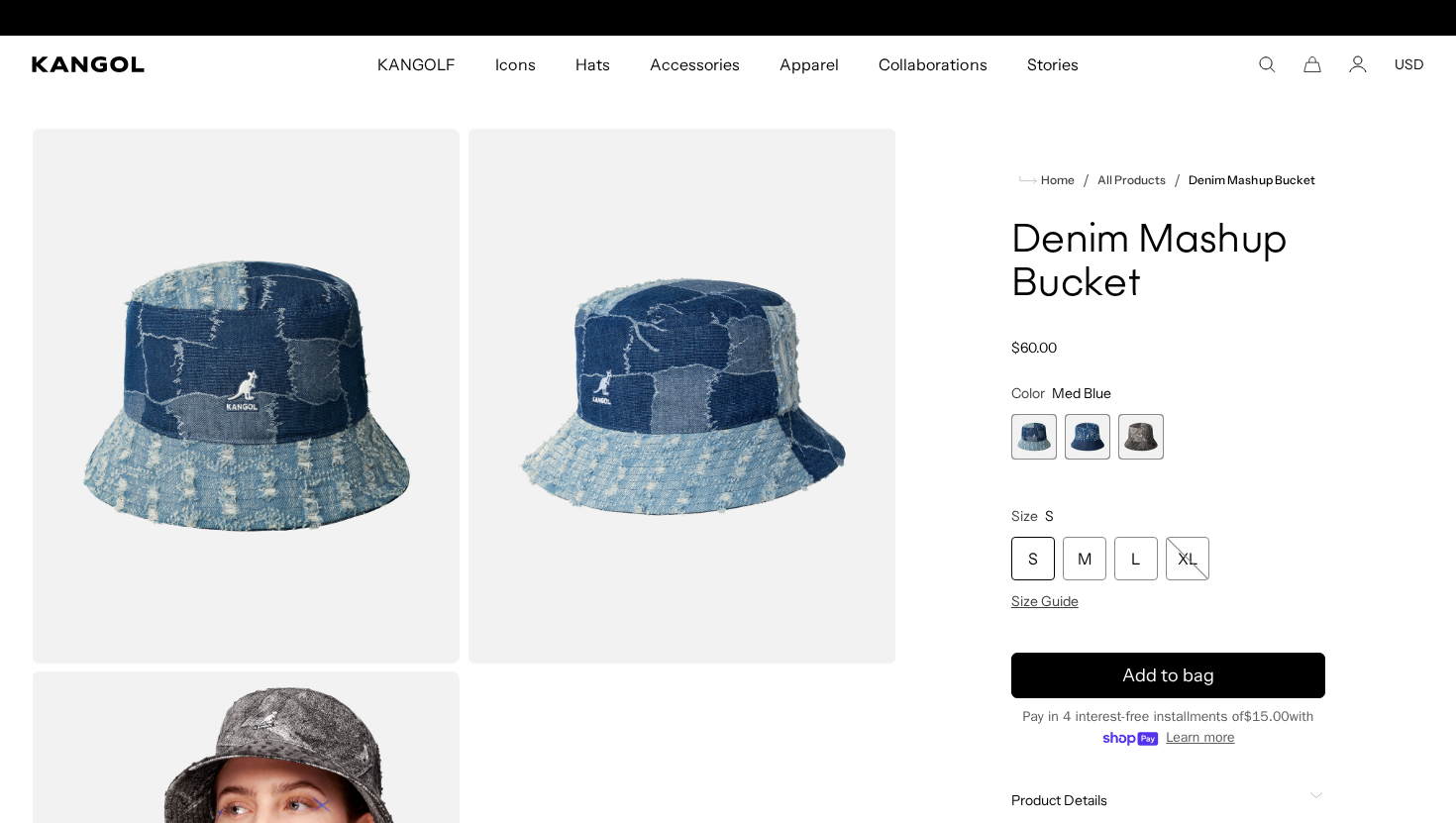click at bounding box center [1141, 437] 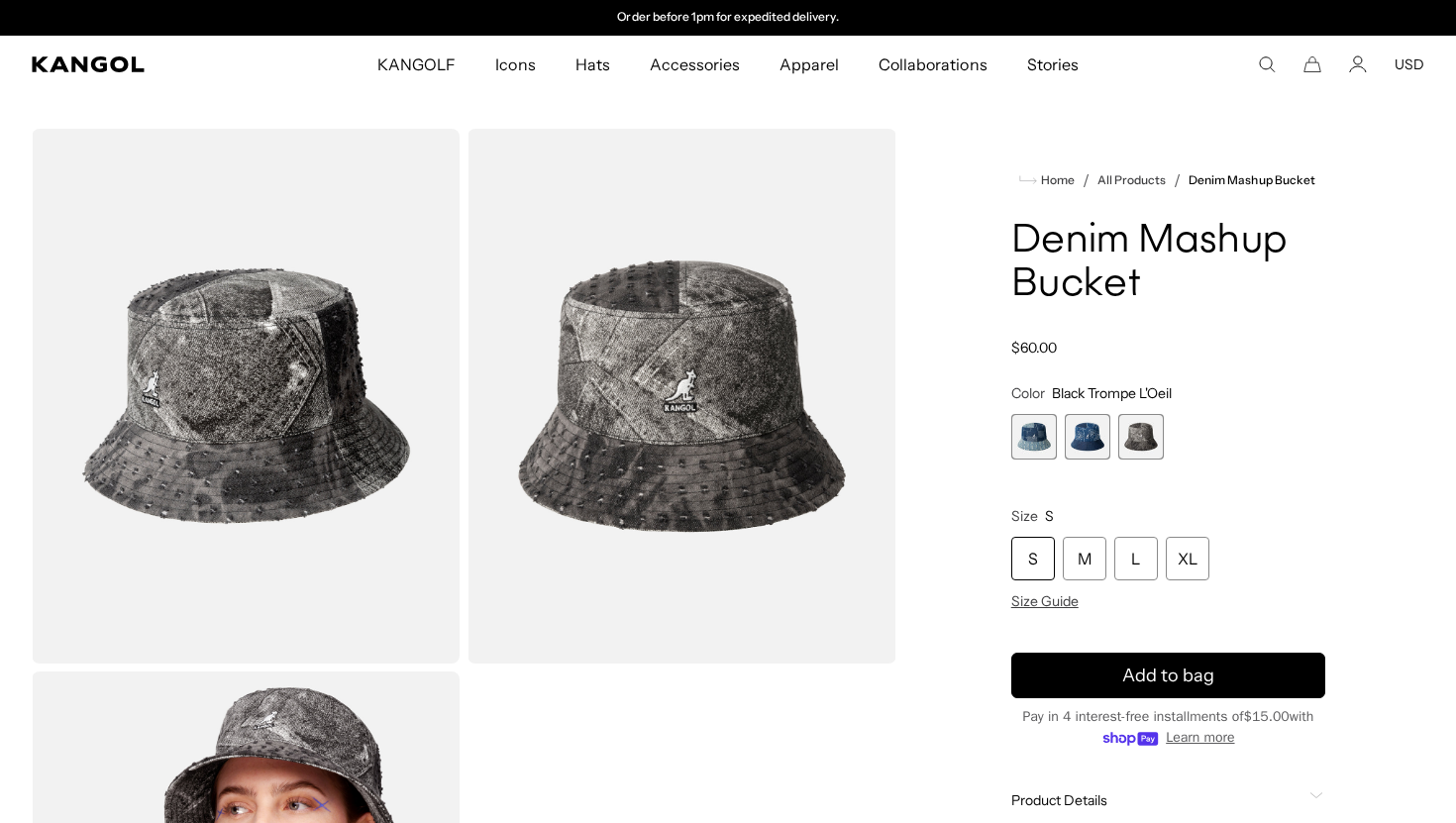 click at bounding box center [1088, 437] 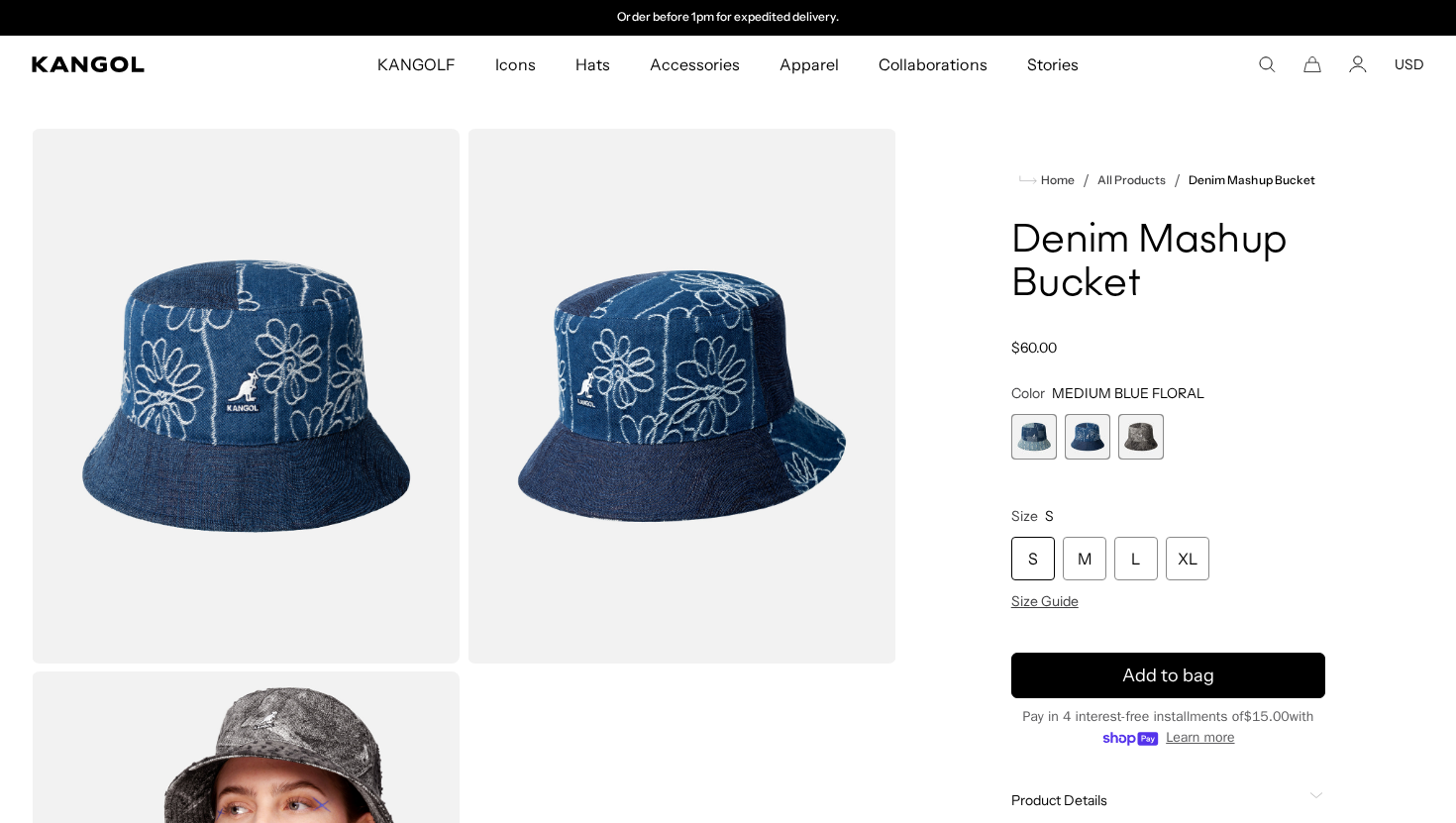 click at bounding box center (1034, 437) 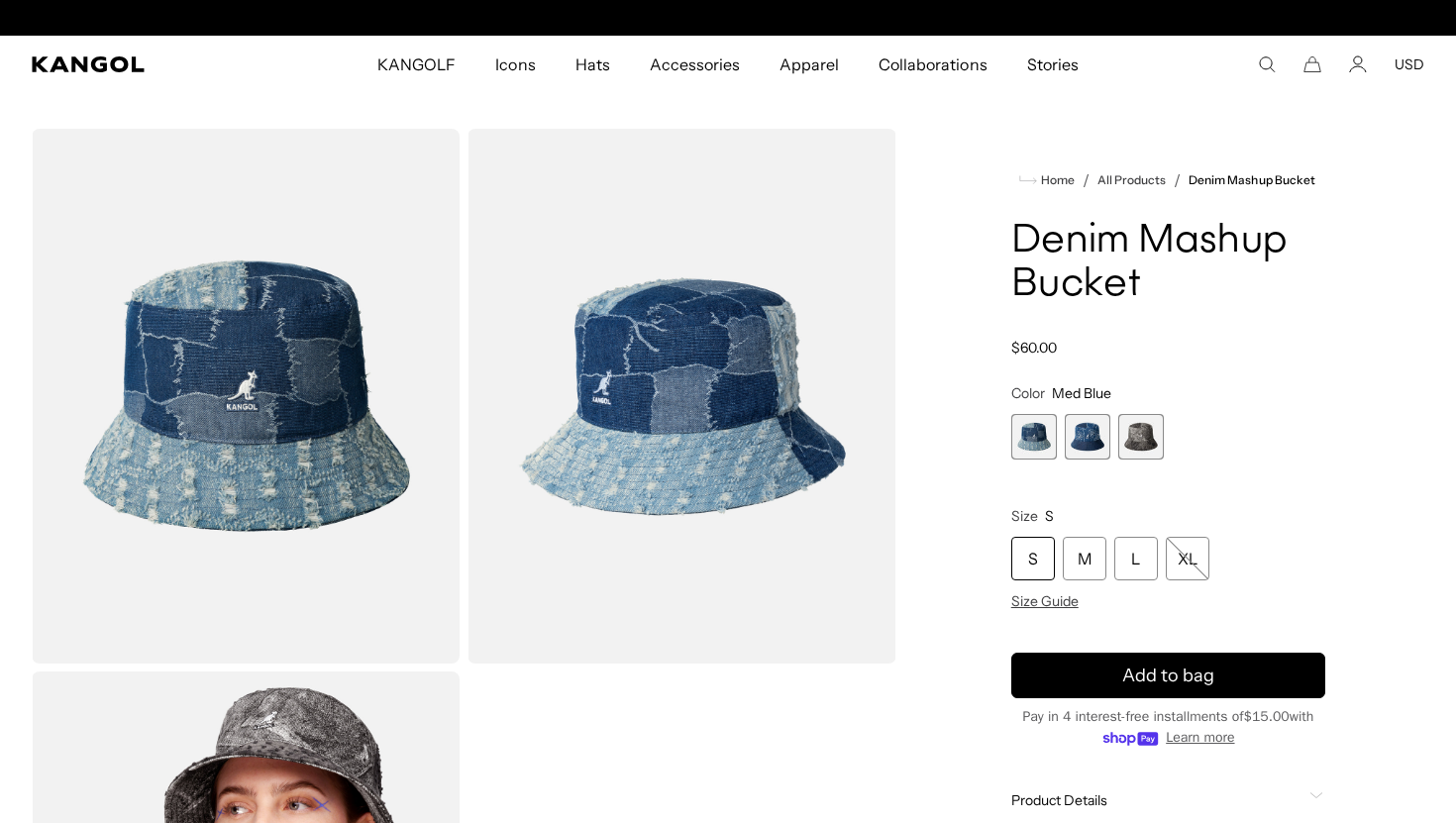 scroll, scrollTop: 0, scrollLeft: 0, axis: both 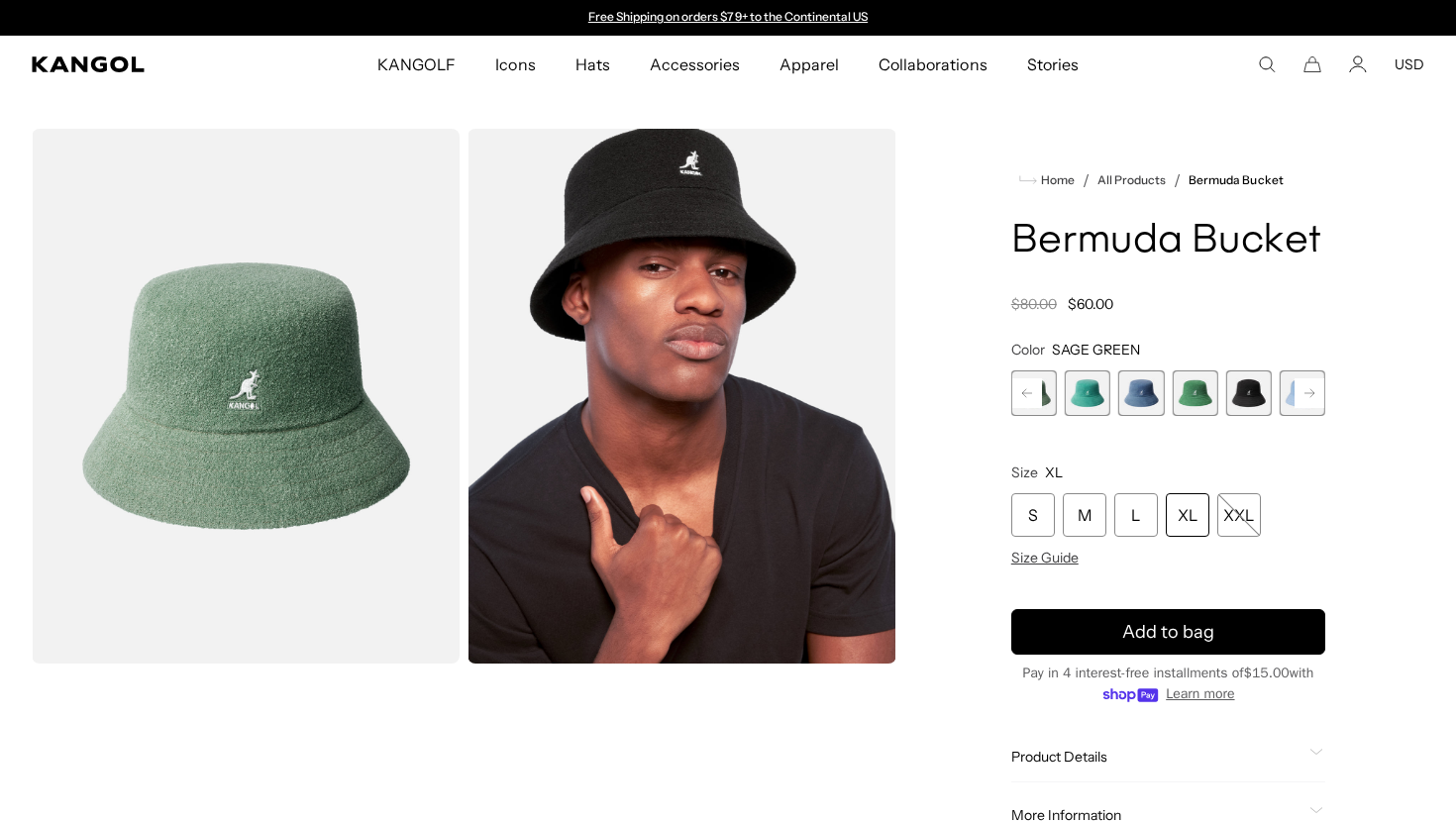 click at bounding box center (1249, 393) 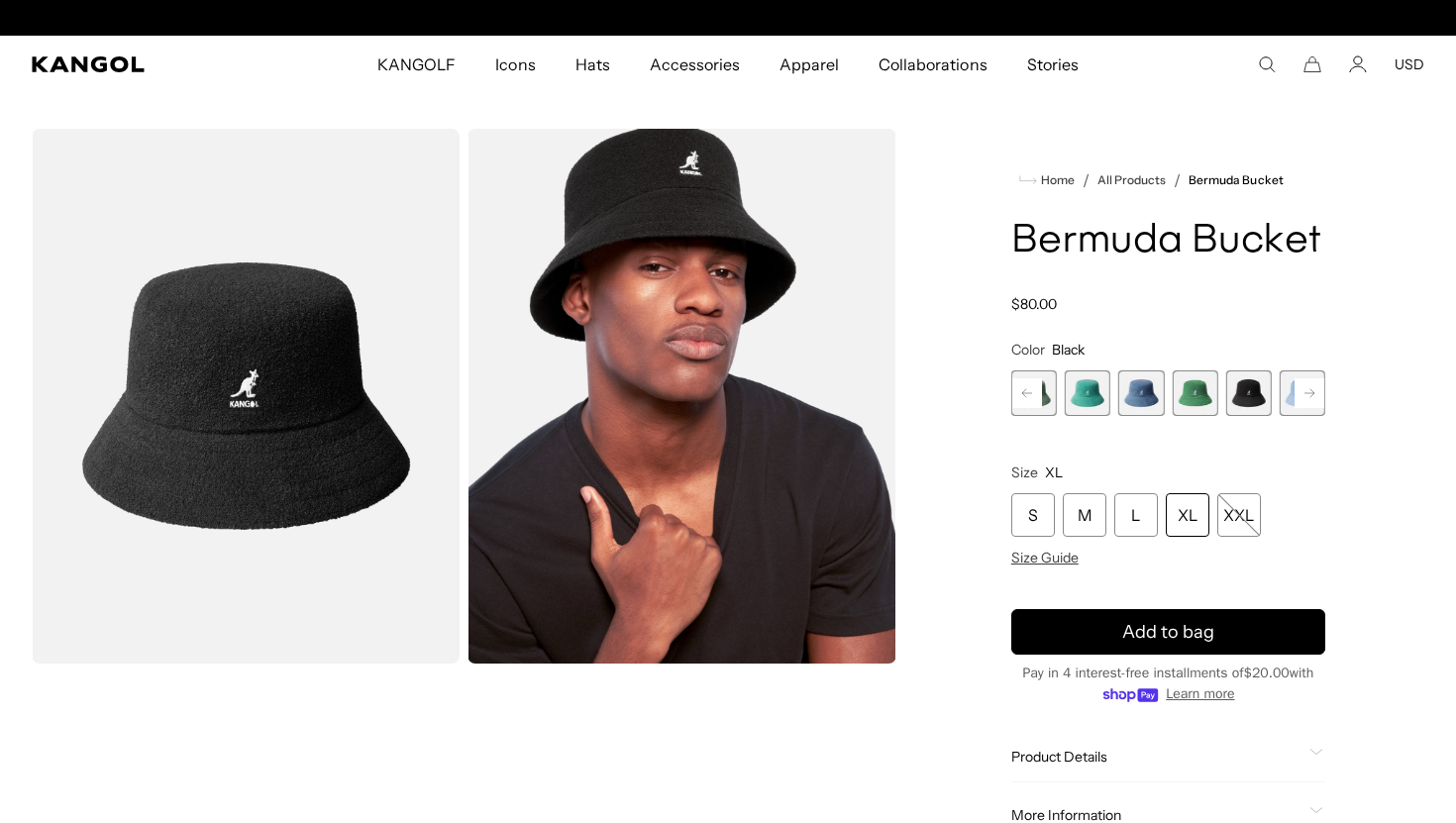 scroll, scrollTop: 0, scrollLeft: 408, axis: horizontal 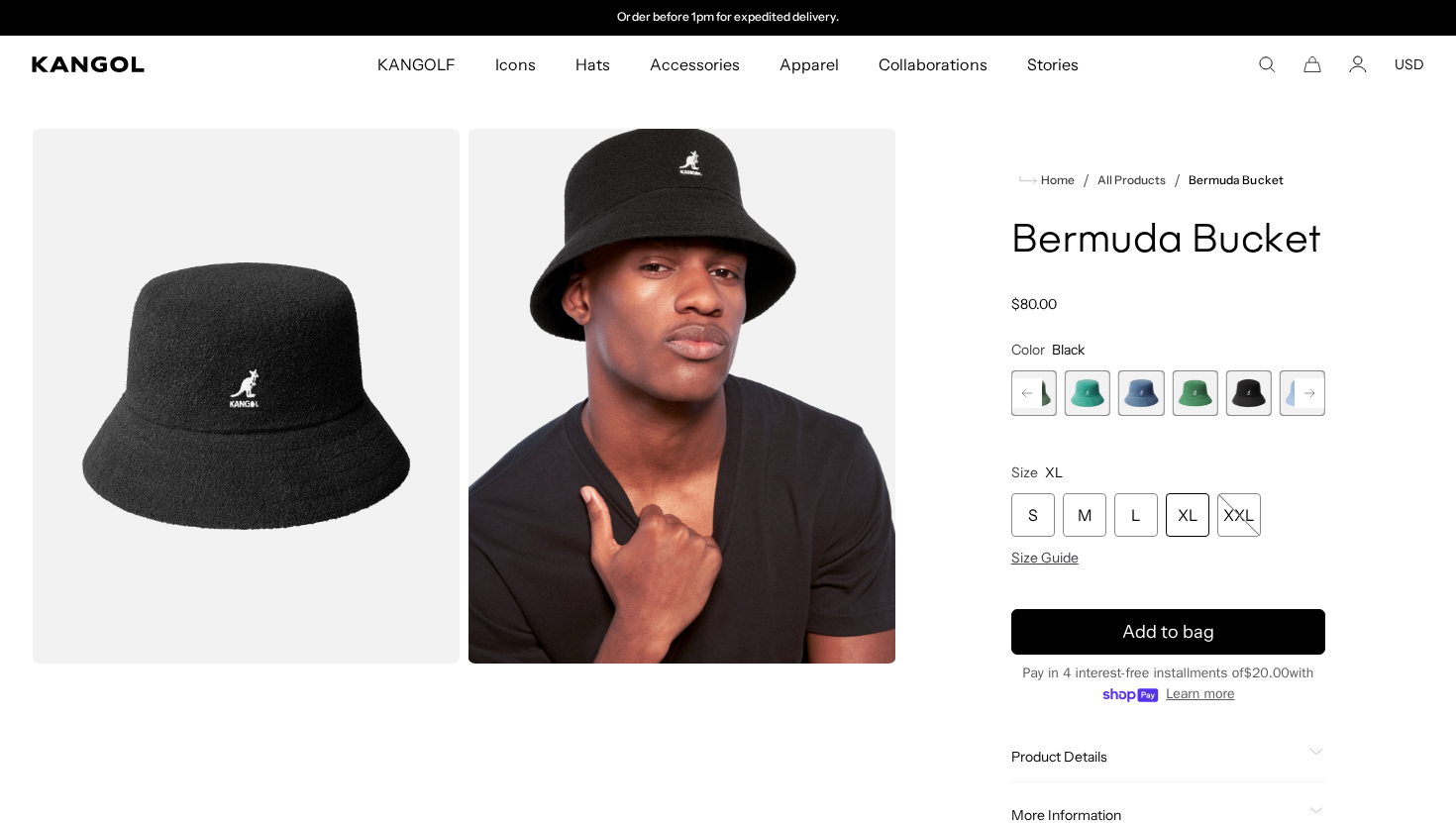click at bounding box center (1088, 393) 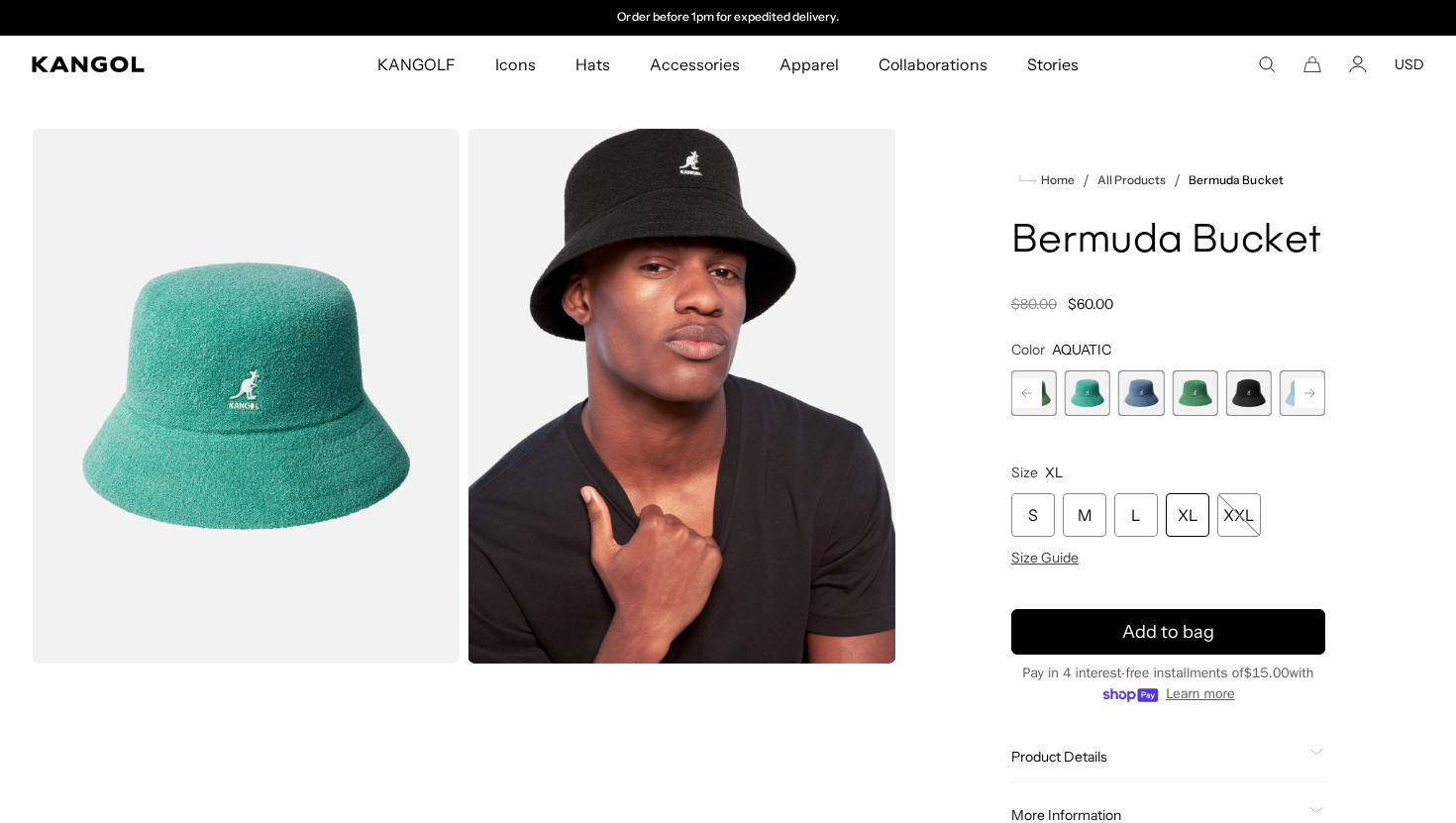 click at bounding box center [1141, 393] 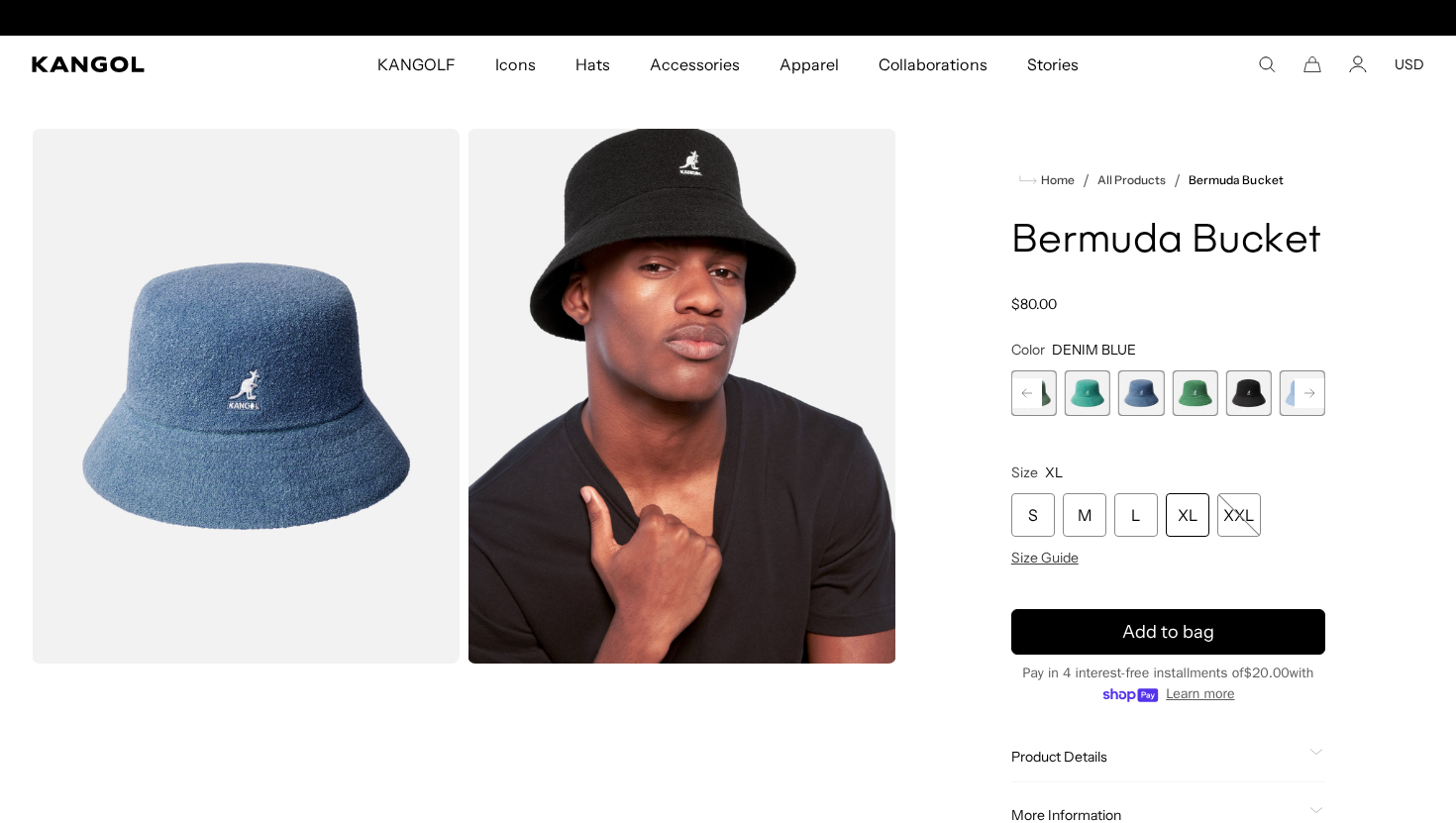 scroll, scrollTop: 0, scrollLeft: 0, axis: both 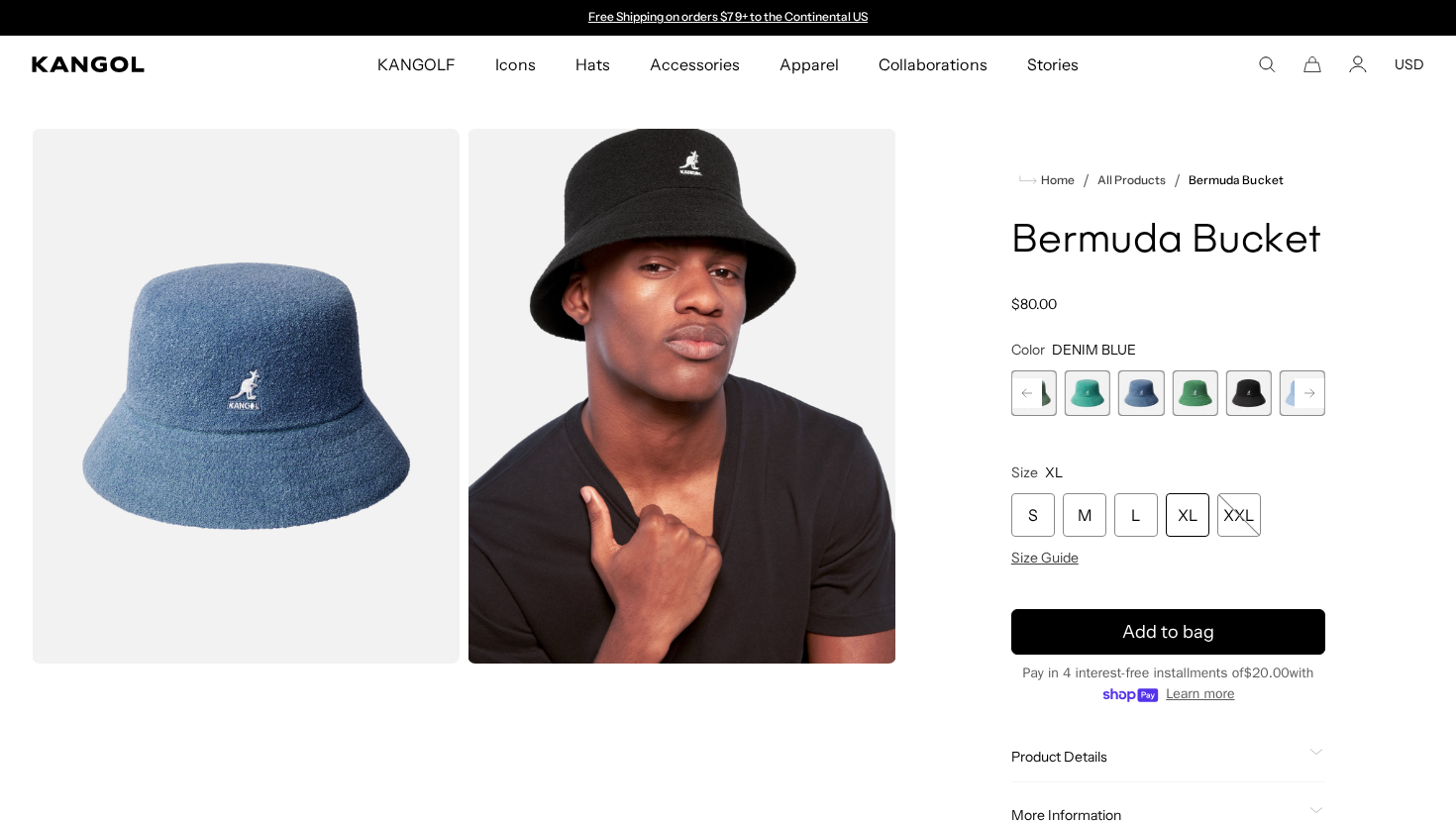 click at bounding box center [1034, 393] 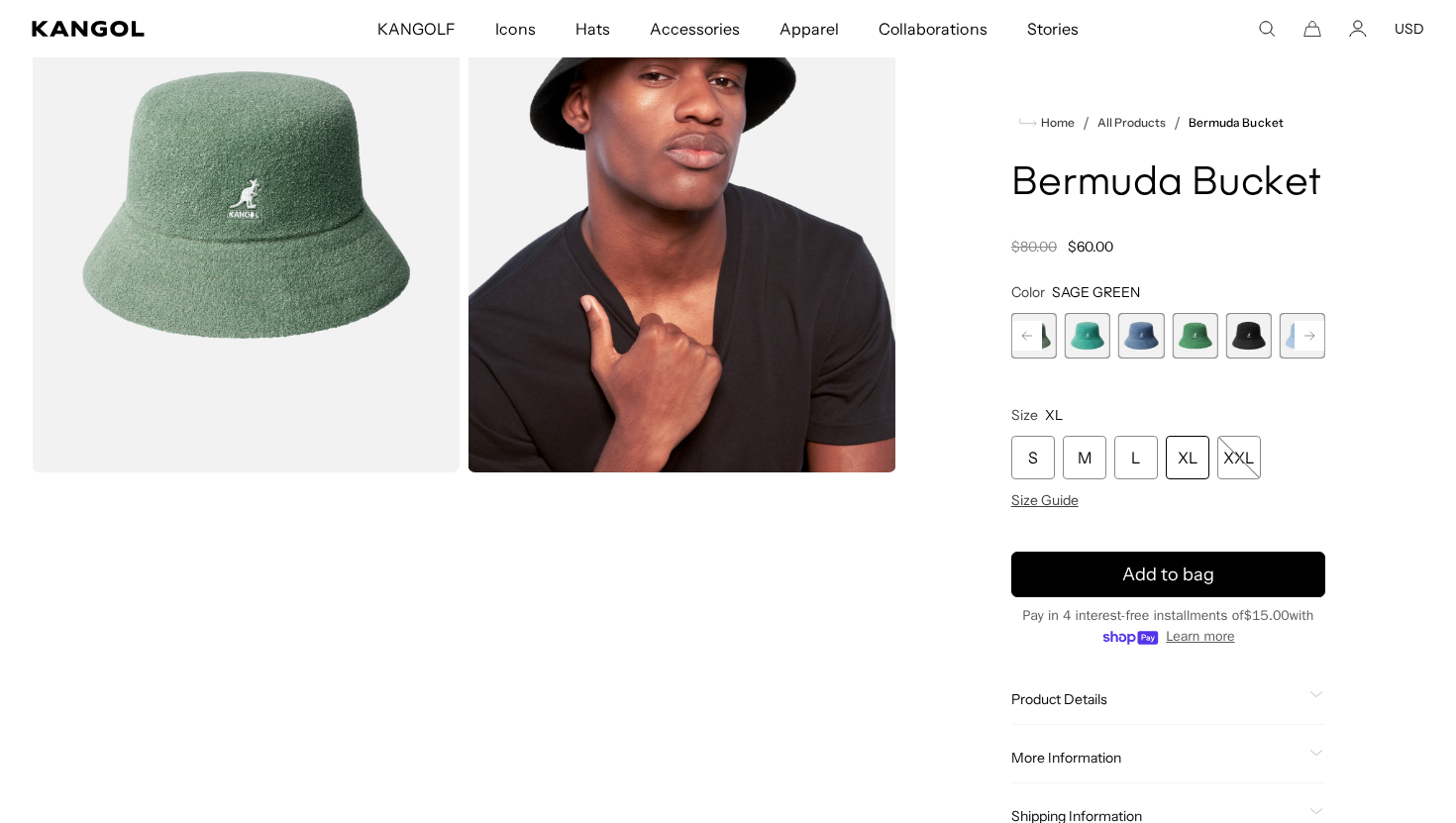 scroll, scrollTop: 276, scrollLeft: 0, axis: vertical 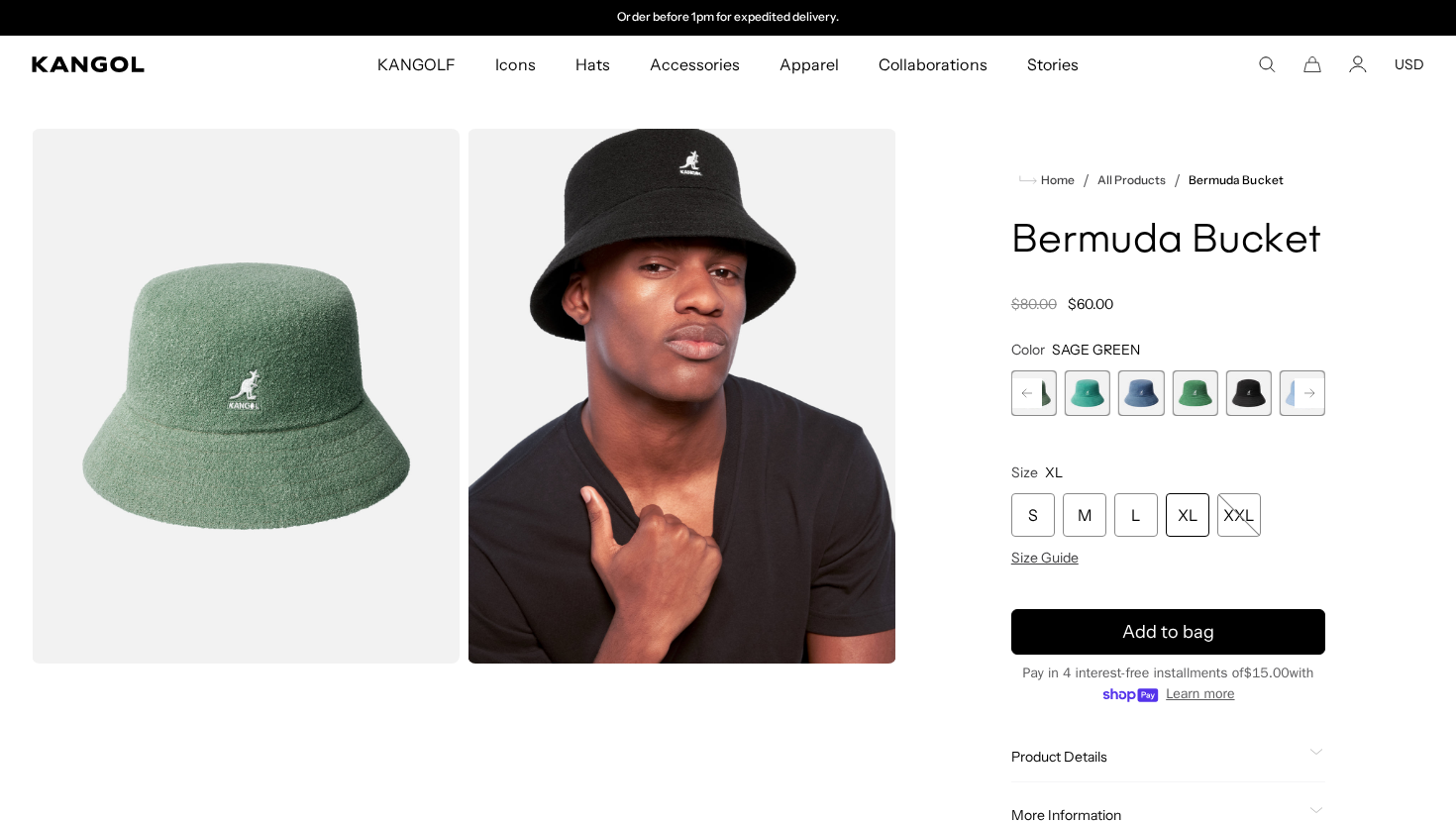 click at bounding box center [1141, 393] 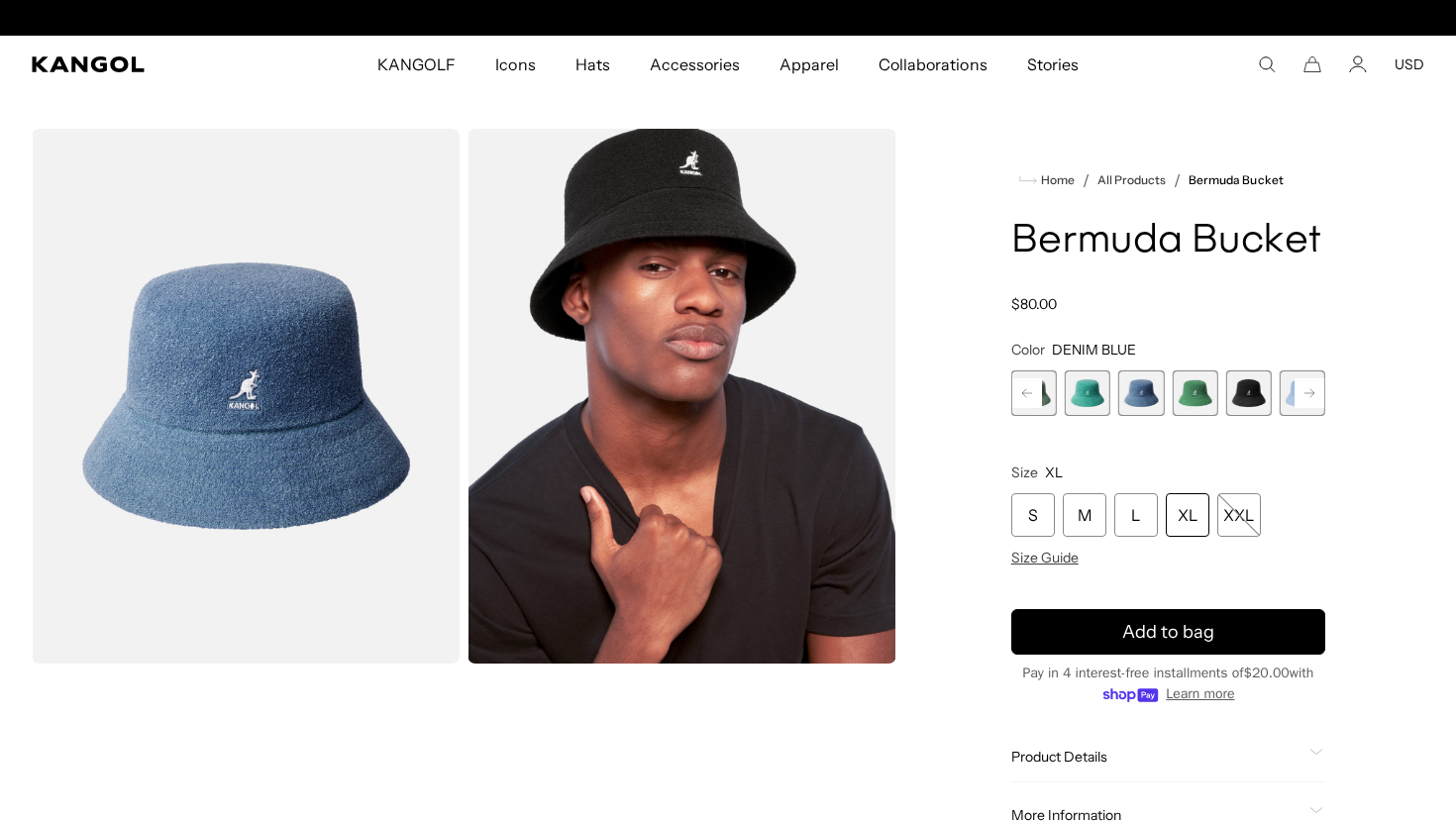 scroll, scrollTop: 0, scrollLeft: 0, axis: both 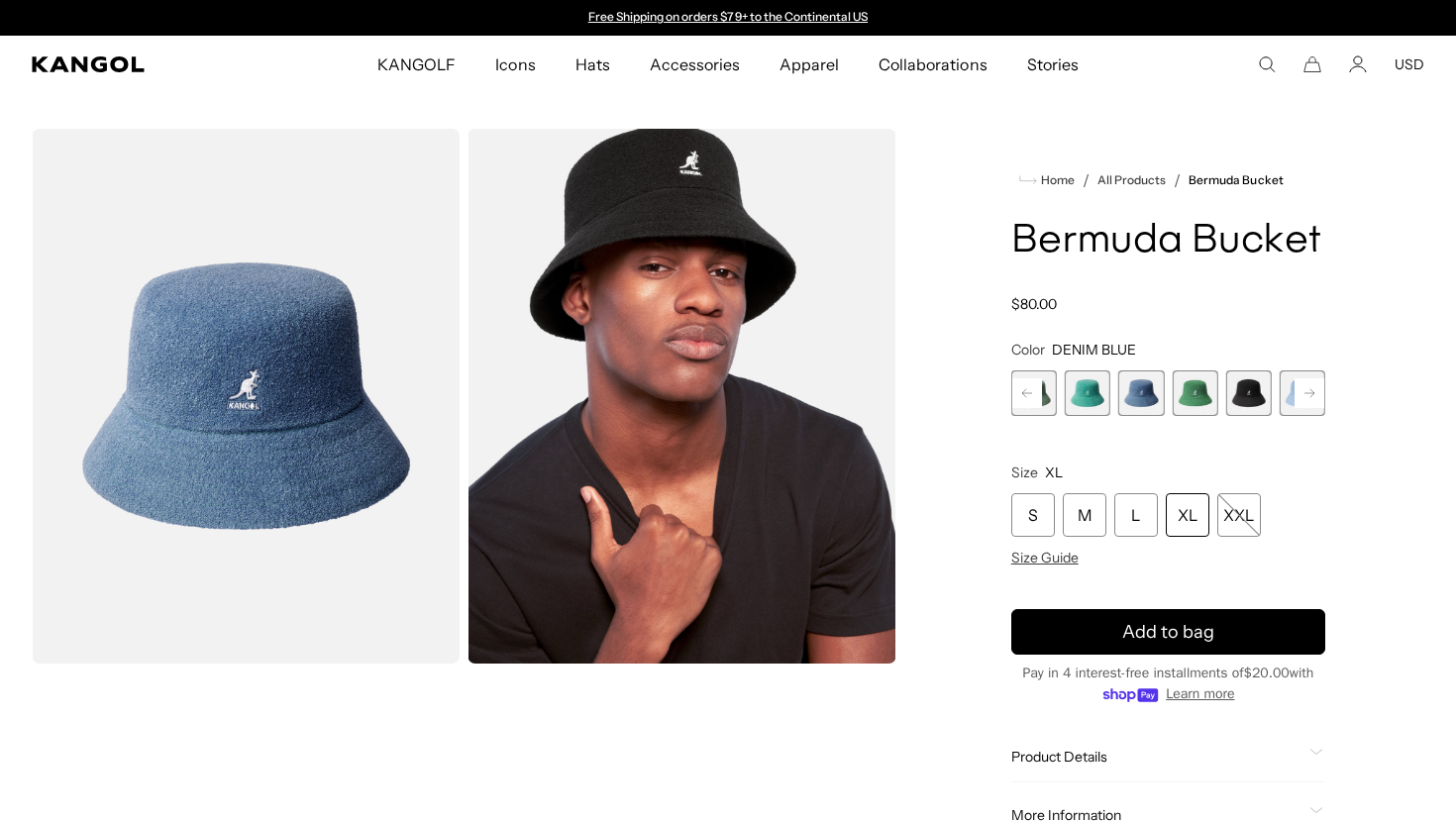 click at bounding box center [1195, 393] 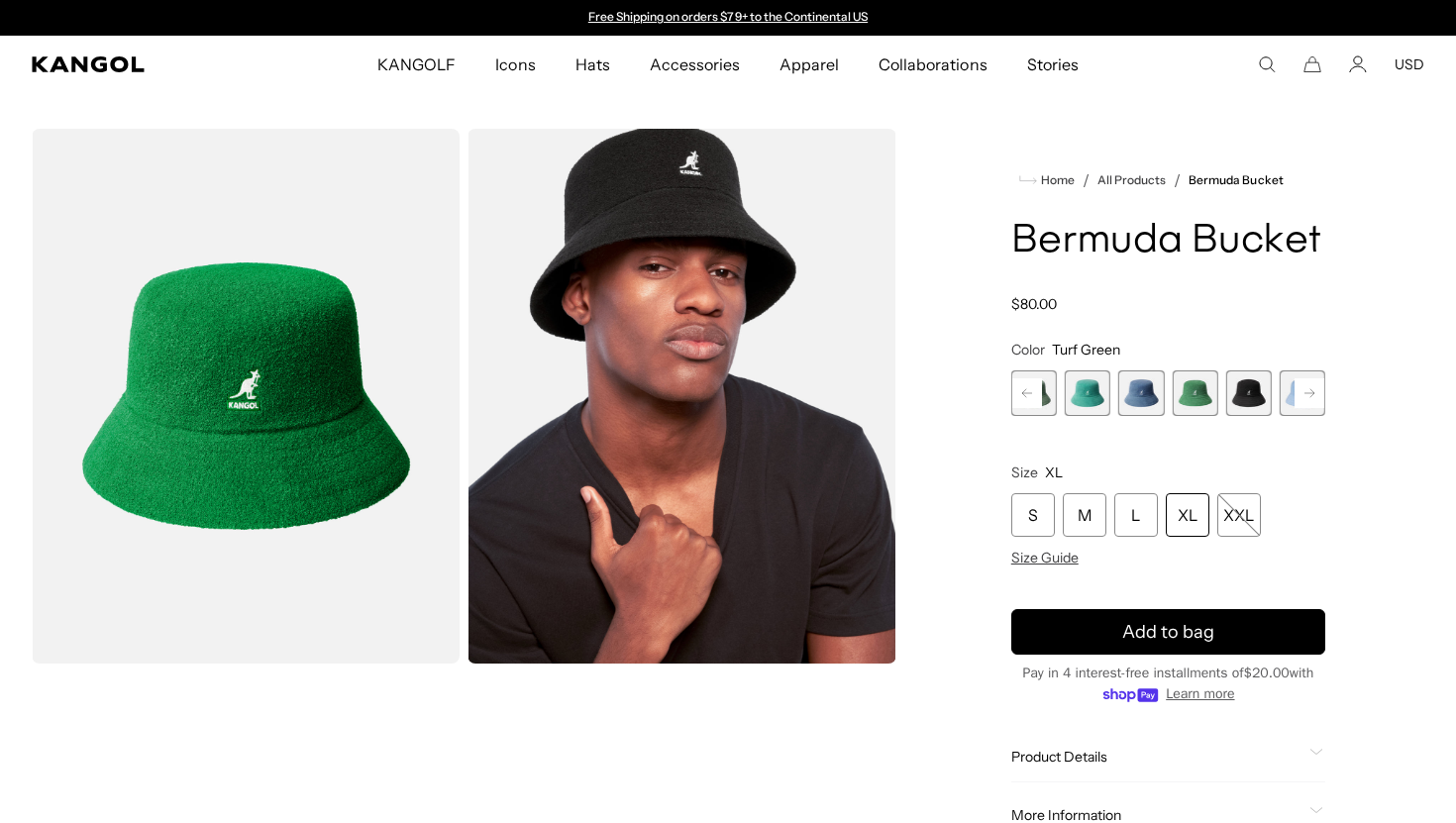click at bounding box center (1249, 393) 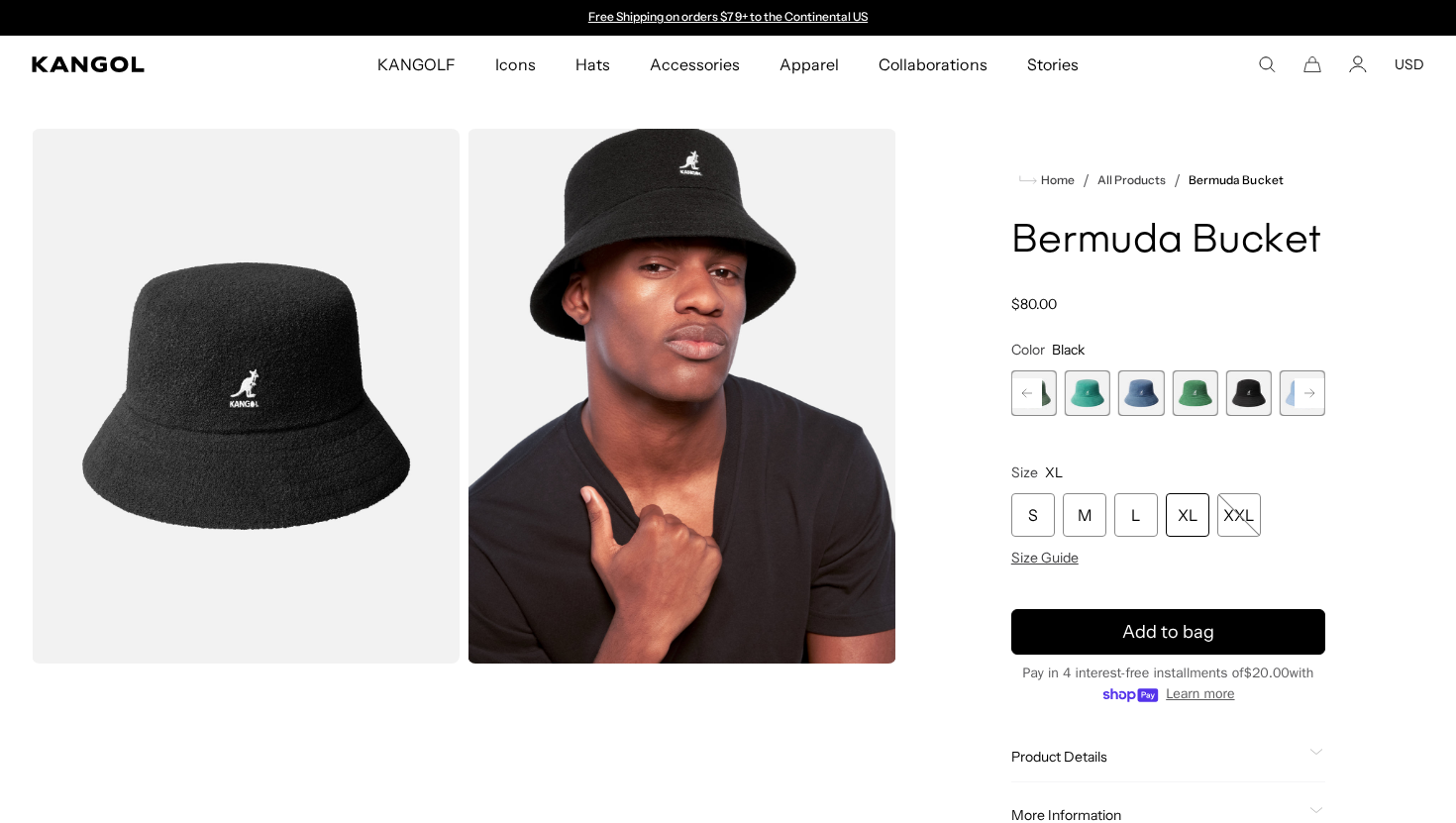 click 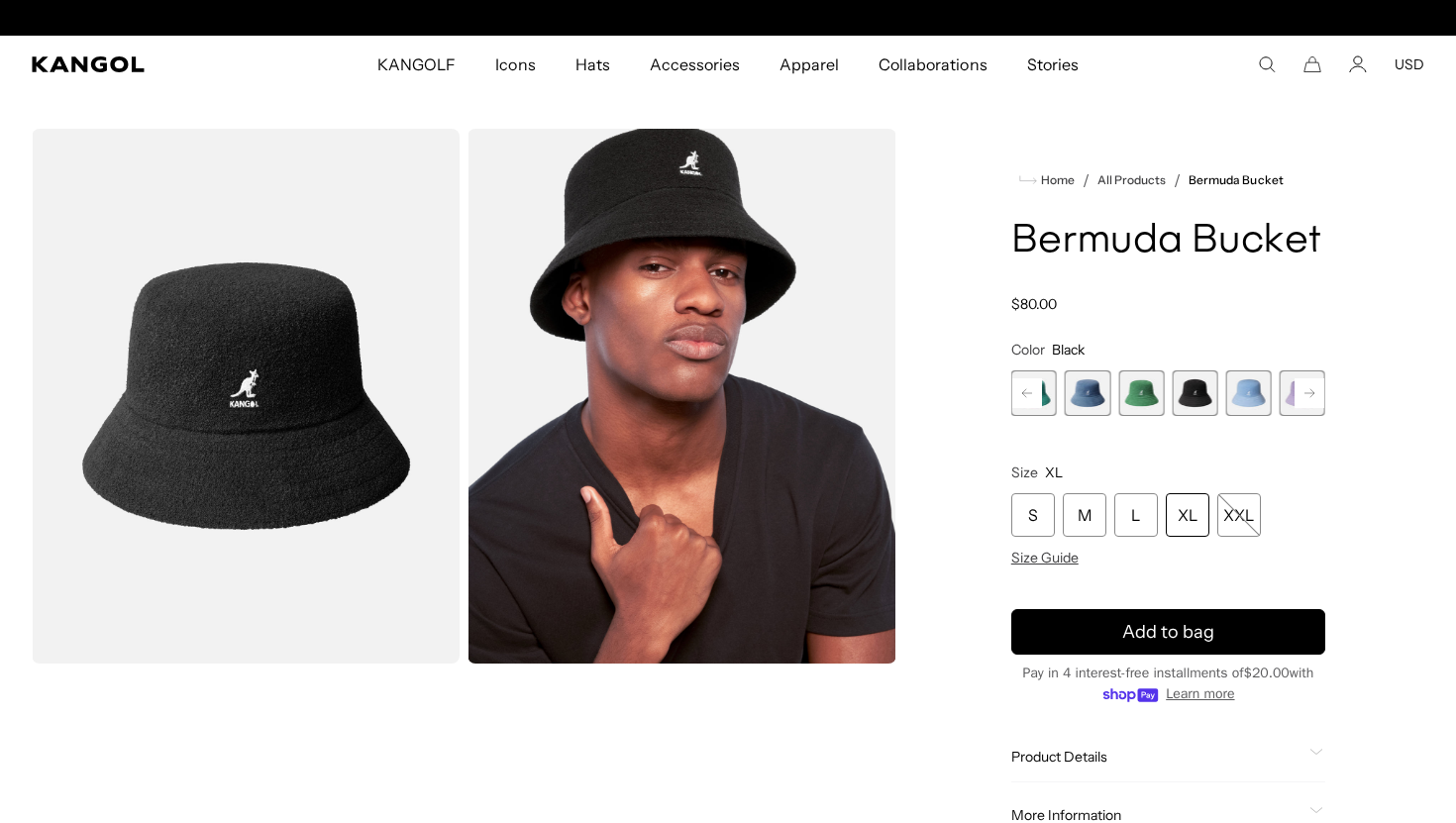 scroll, scrollTop: 0, scrollLeft: 408, axis: horizontal 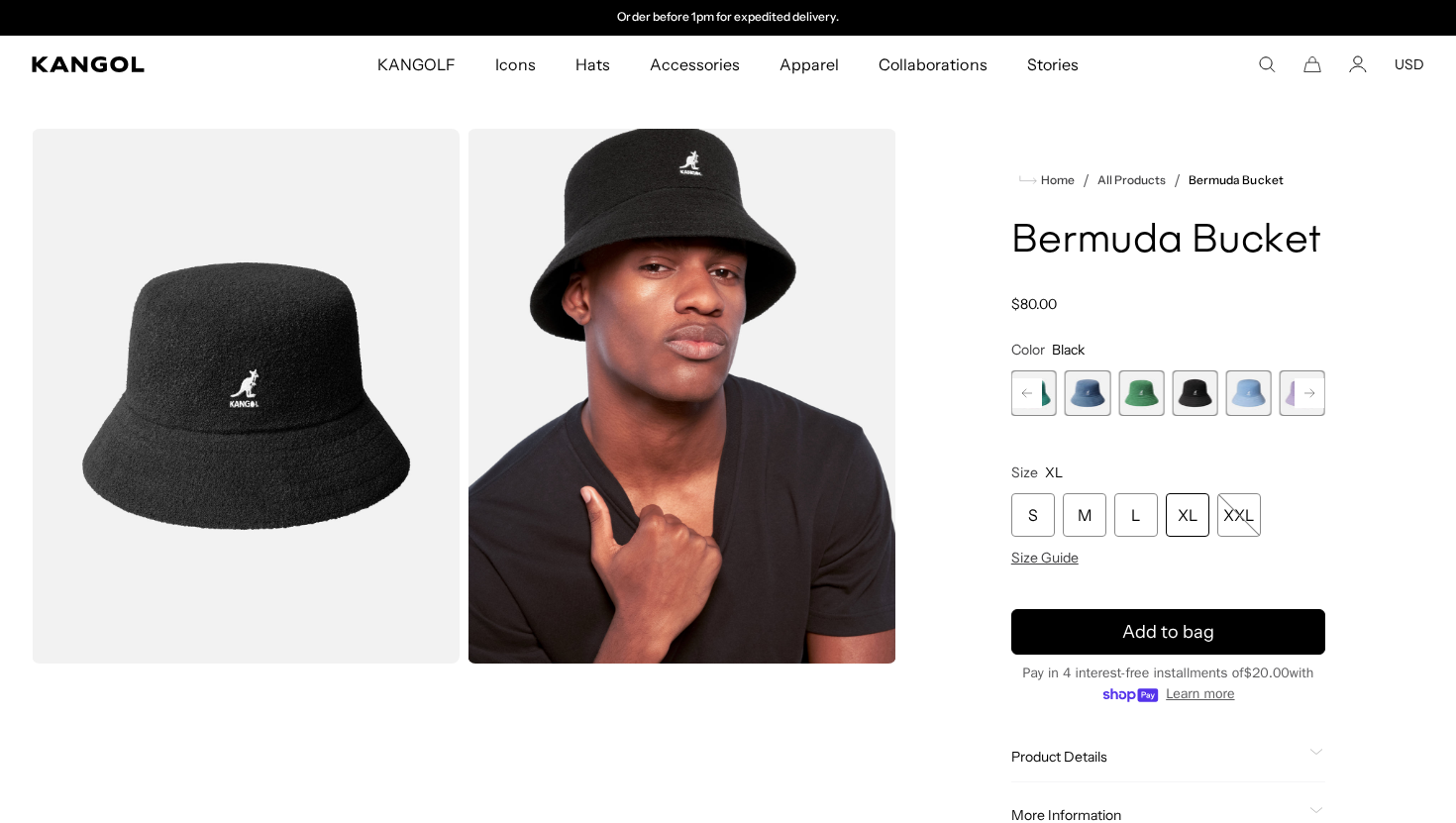 click at bounding box center (1249, 393) 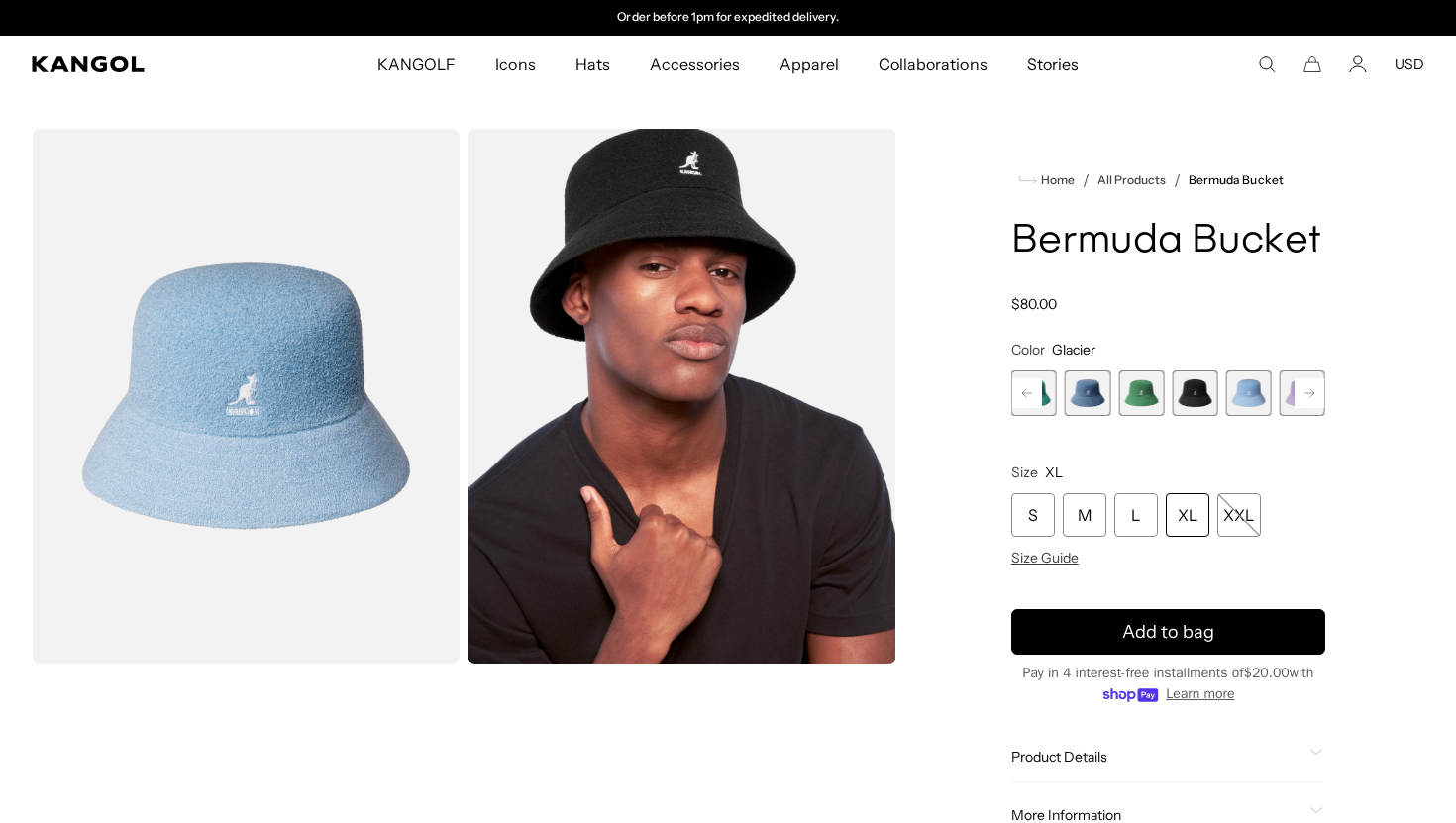 click 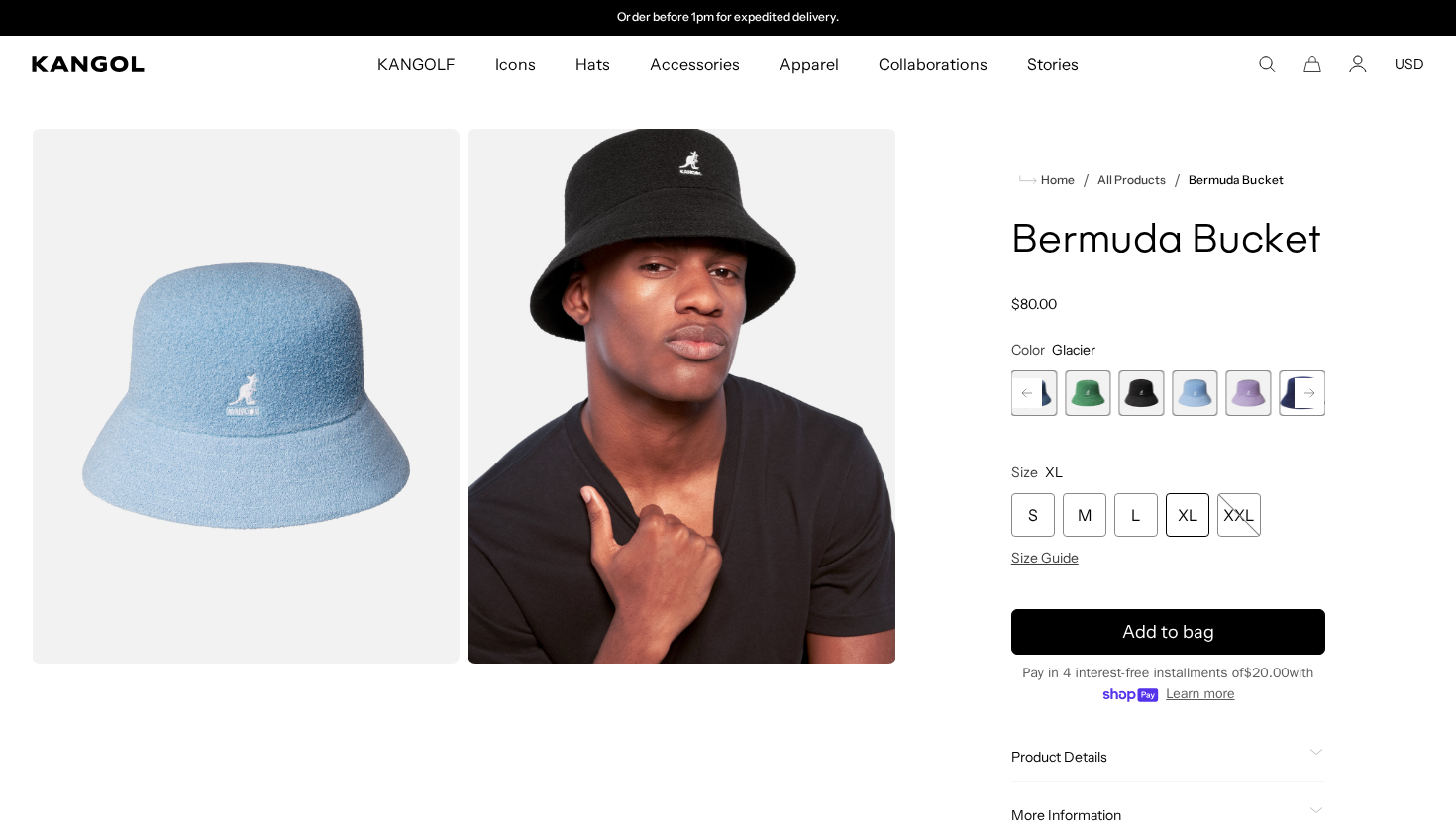click at bounding box center (1249, 393) 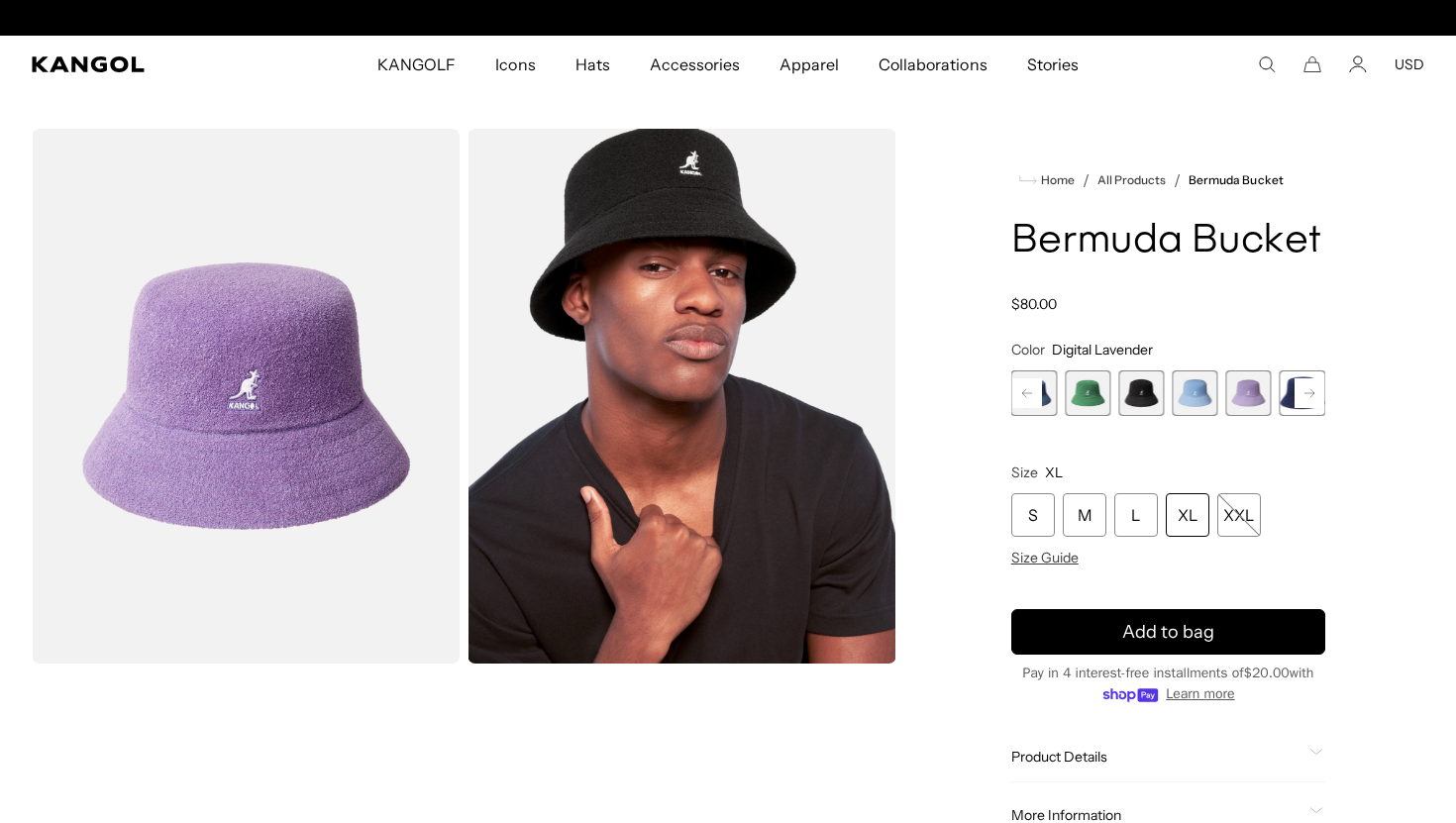 click 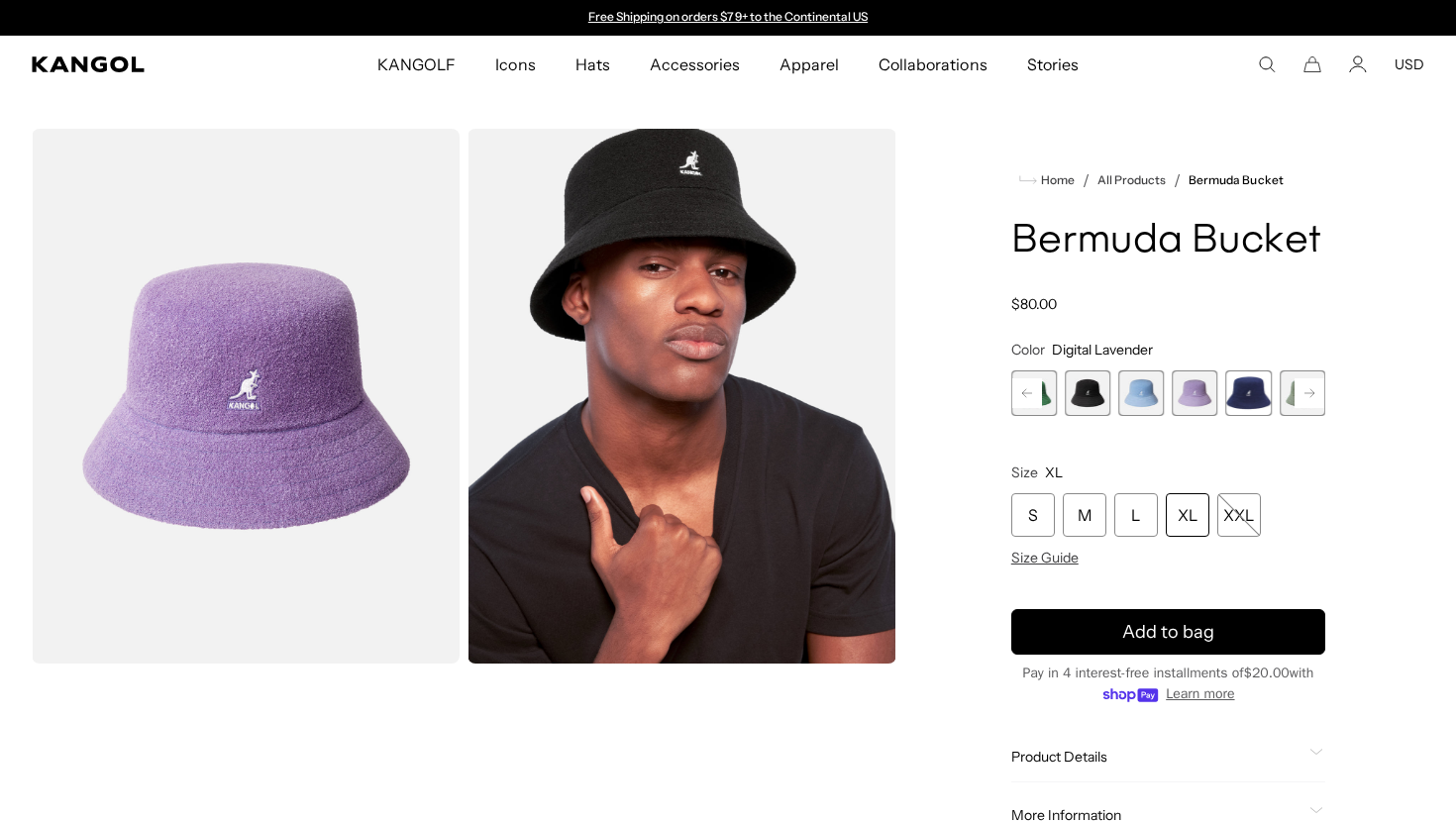 click at bounding box center (1249, 393) 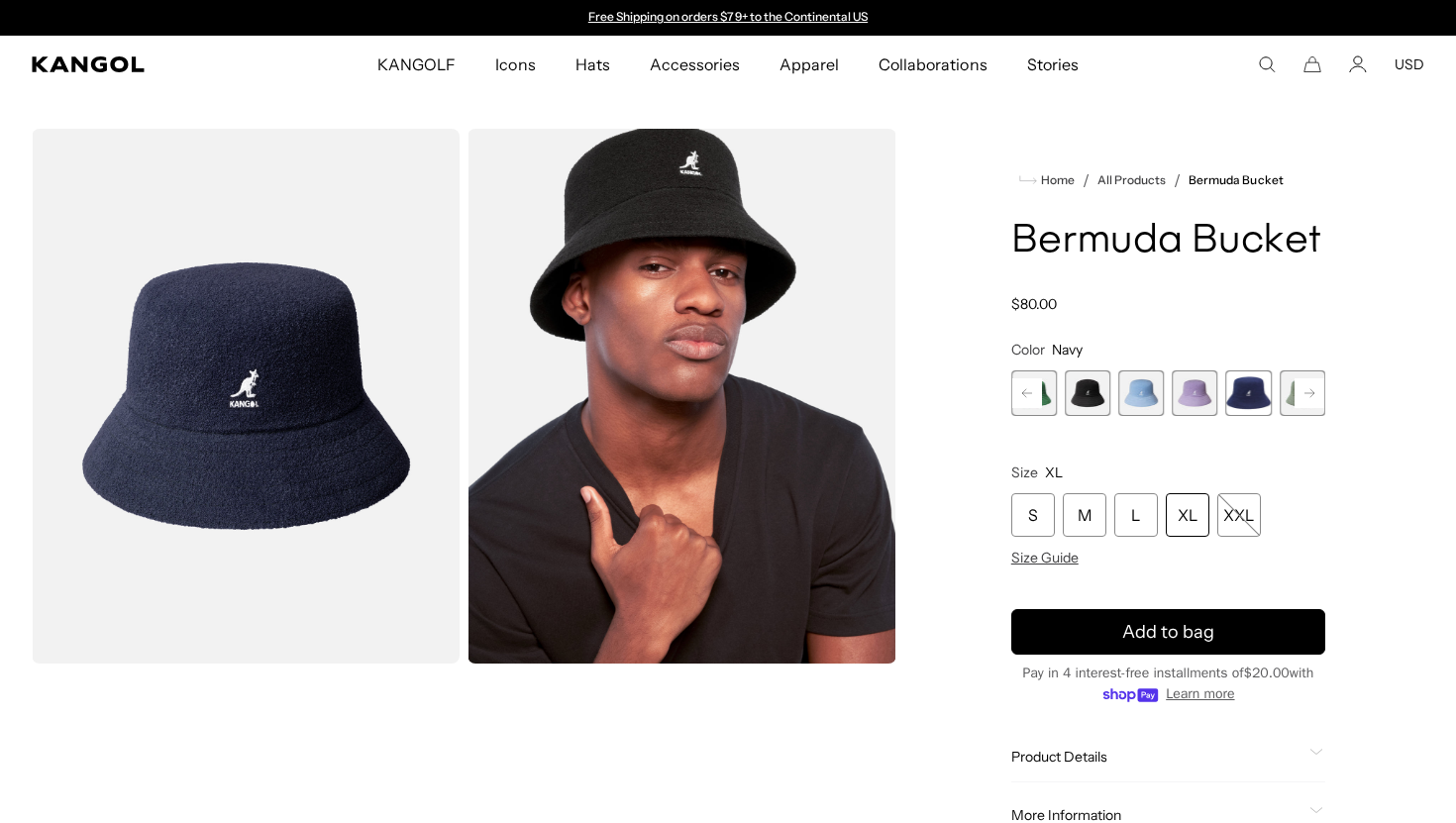 click 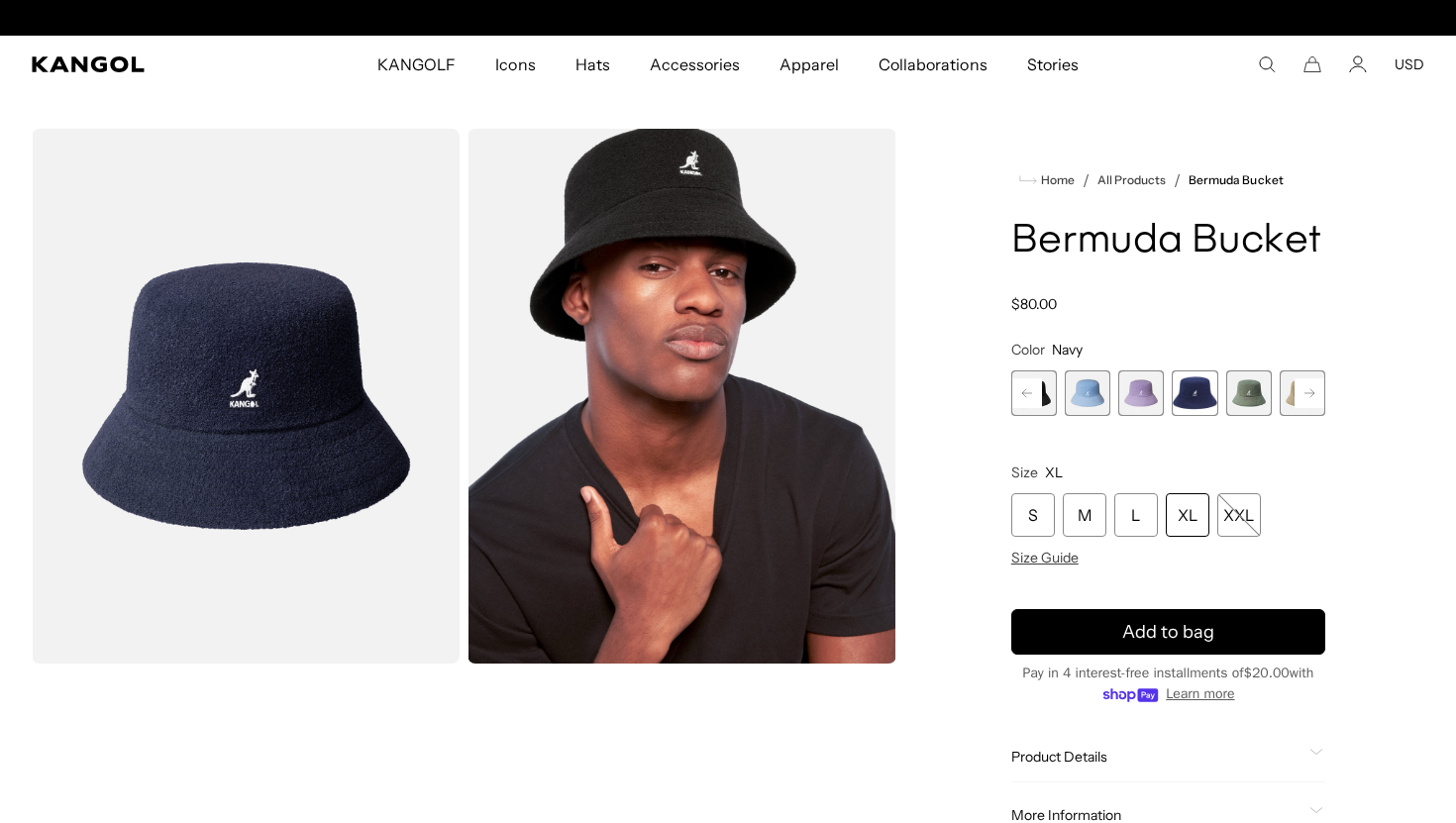 scroll, scrollTop: 0, scrollLeft: 408, axis: horizontal 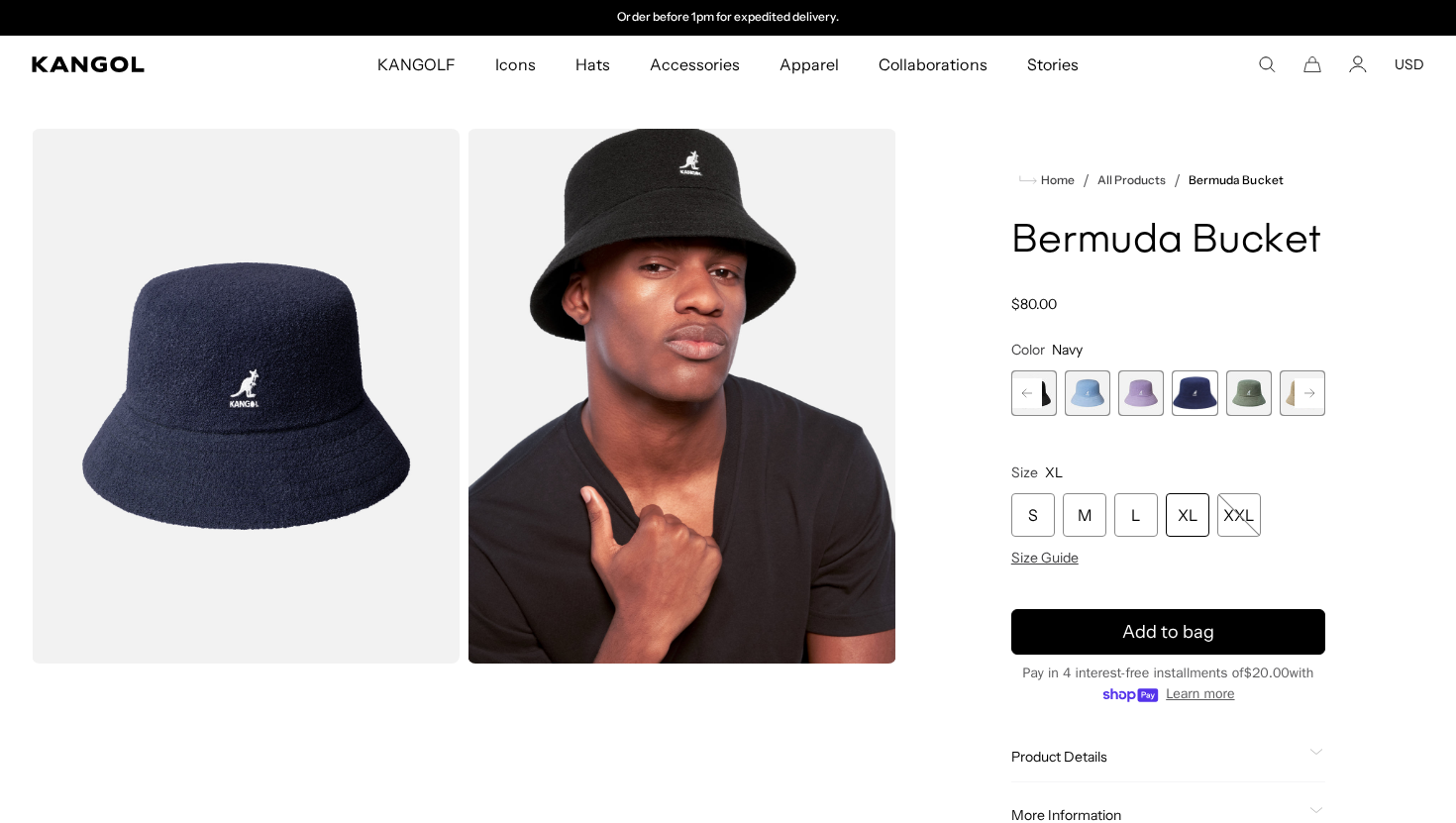 click at bounding box center (1249, 393) 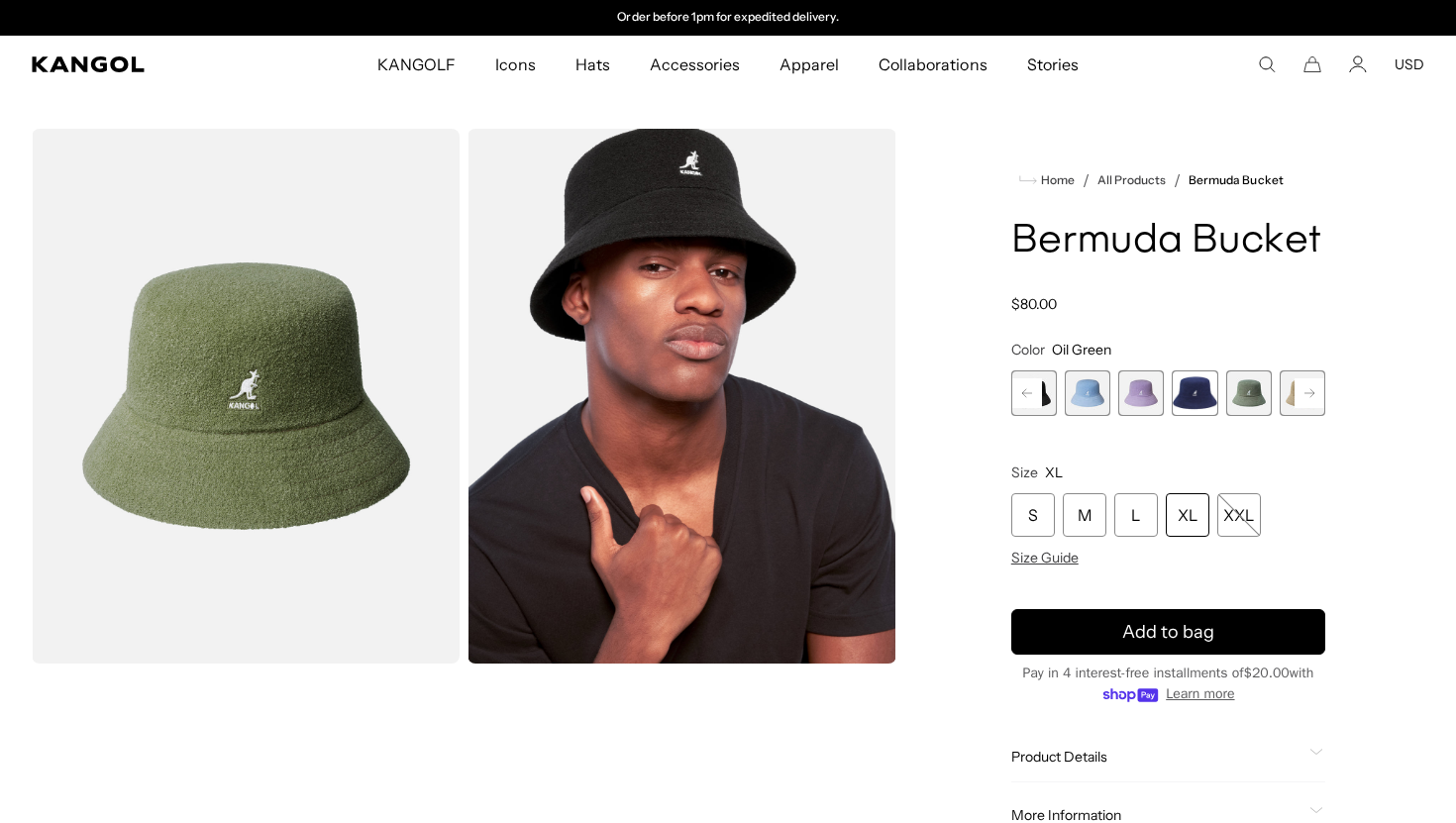click 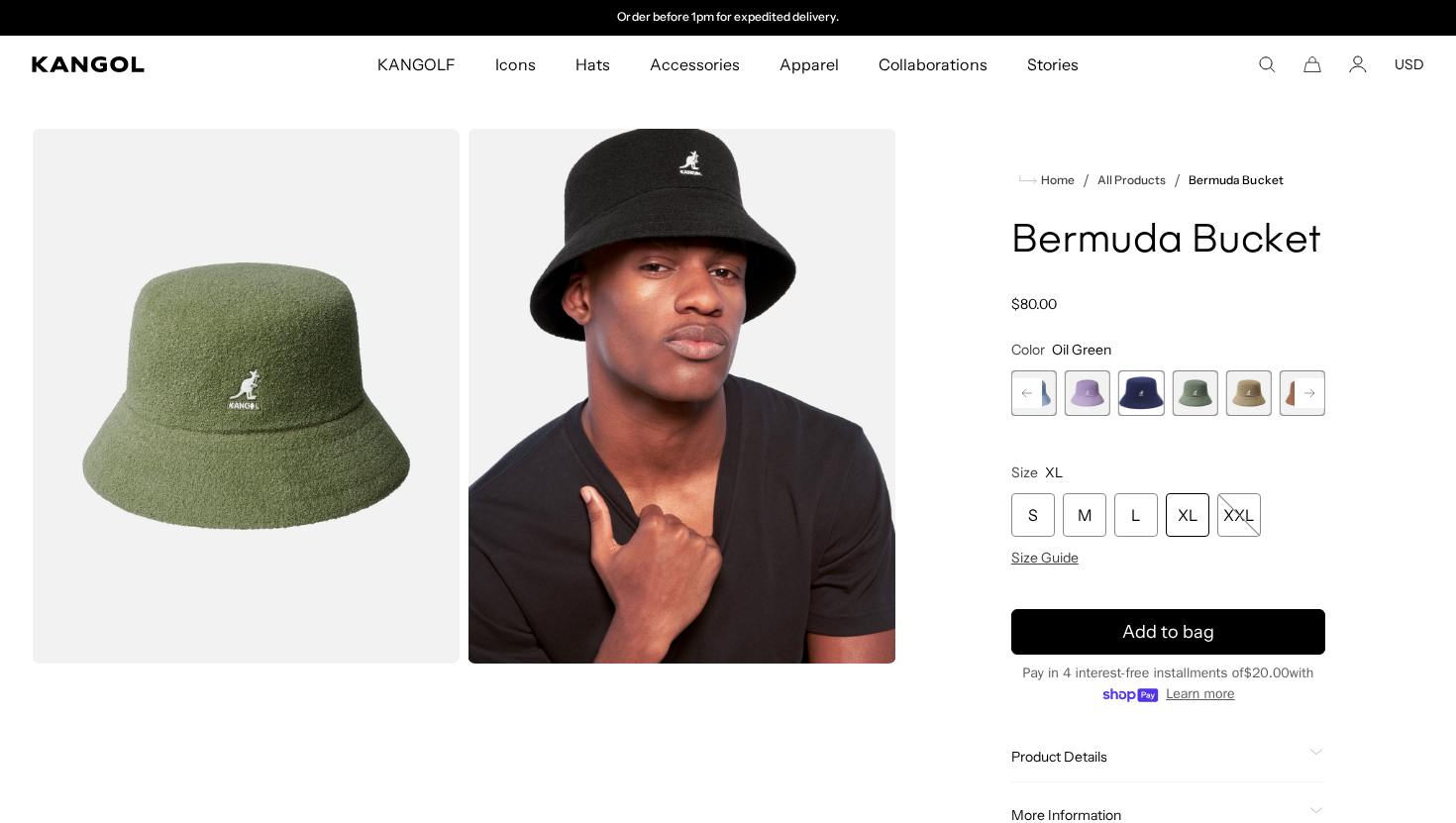 click at bounding box center (1249, 393) 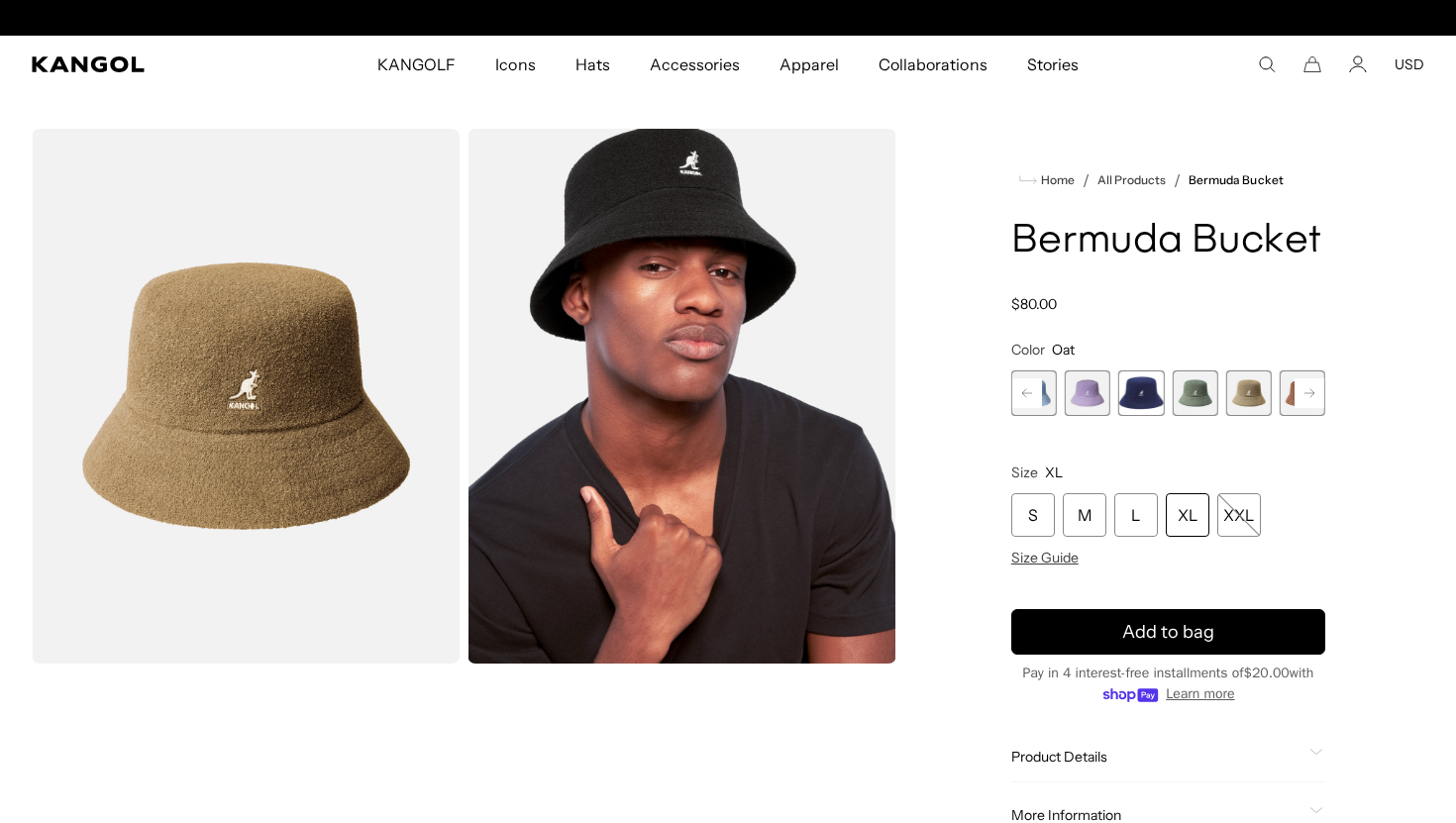 scroll, scrollTop: 0, scrollLeft: 0, axis: both 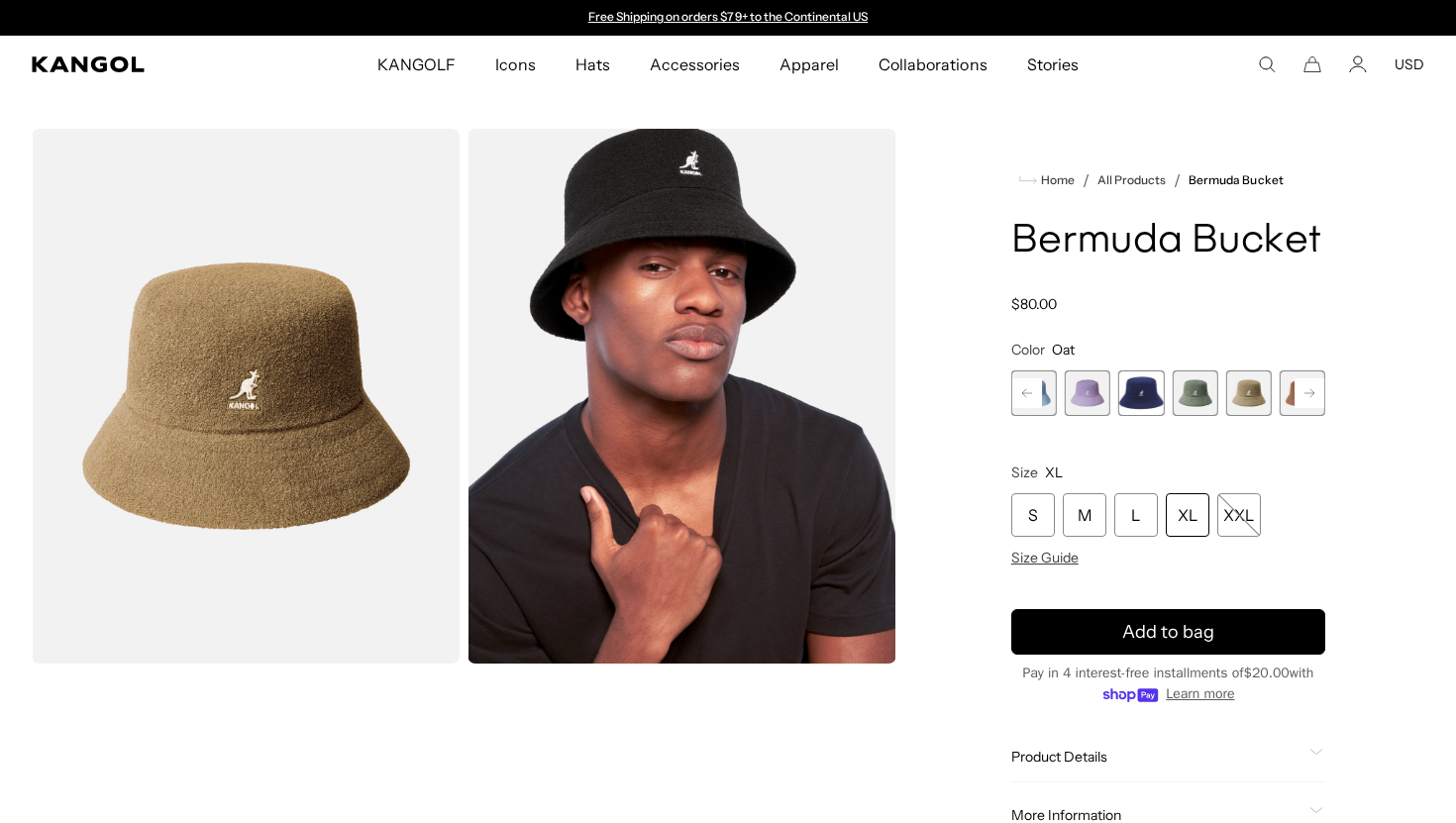 click 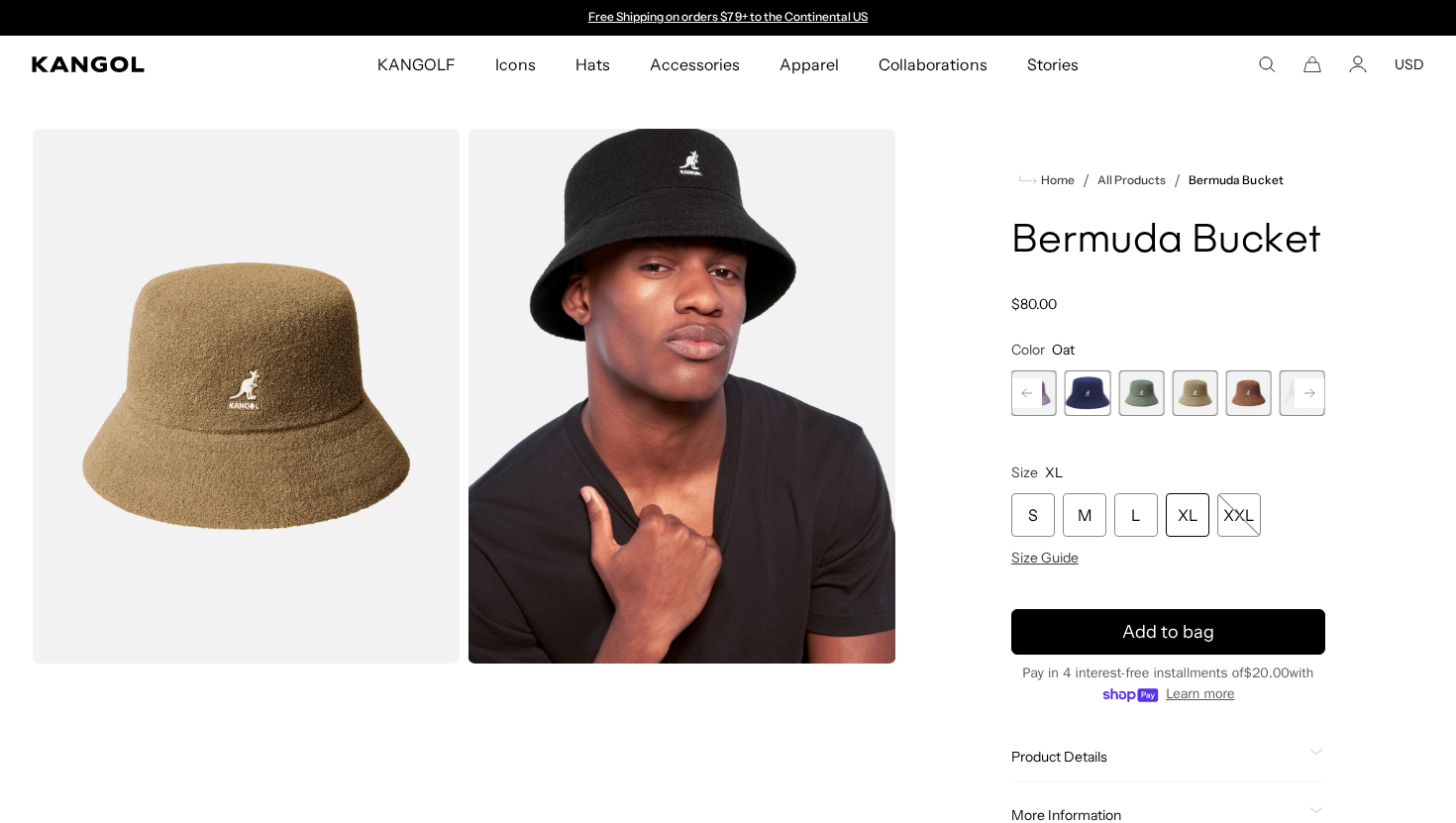 click at bounding box center (1249, 393) 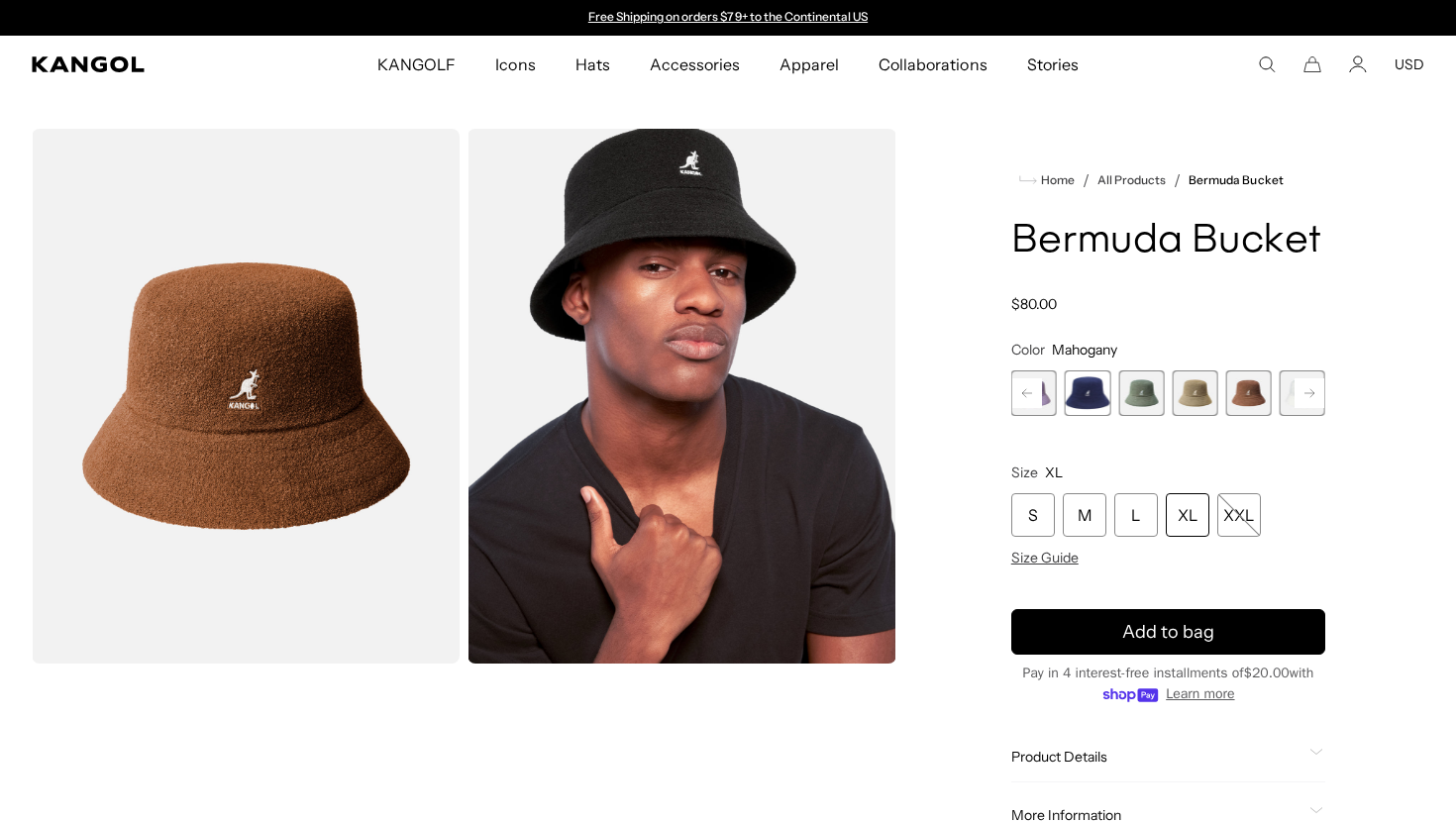 click 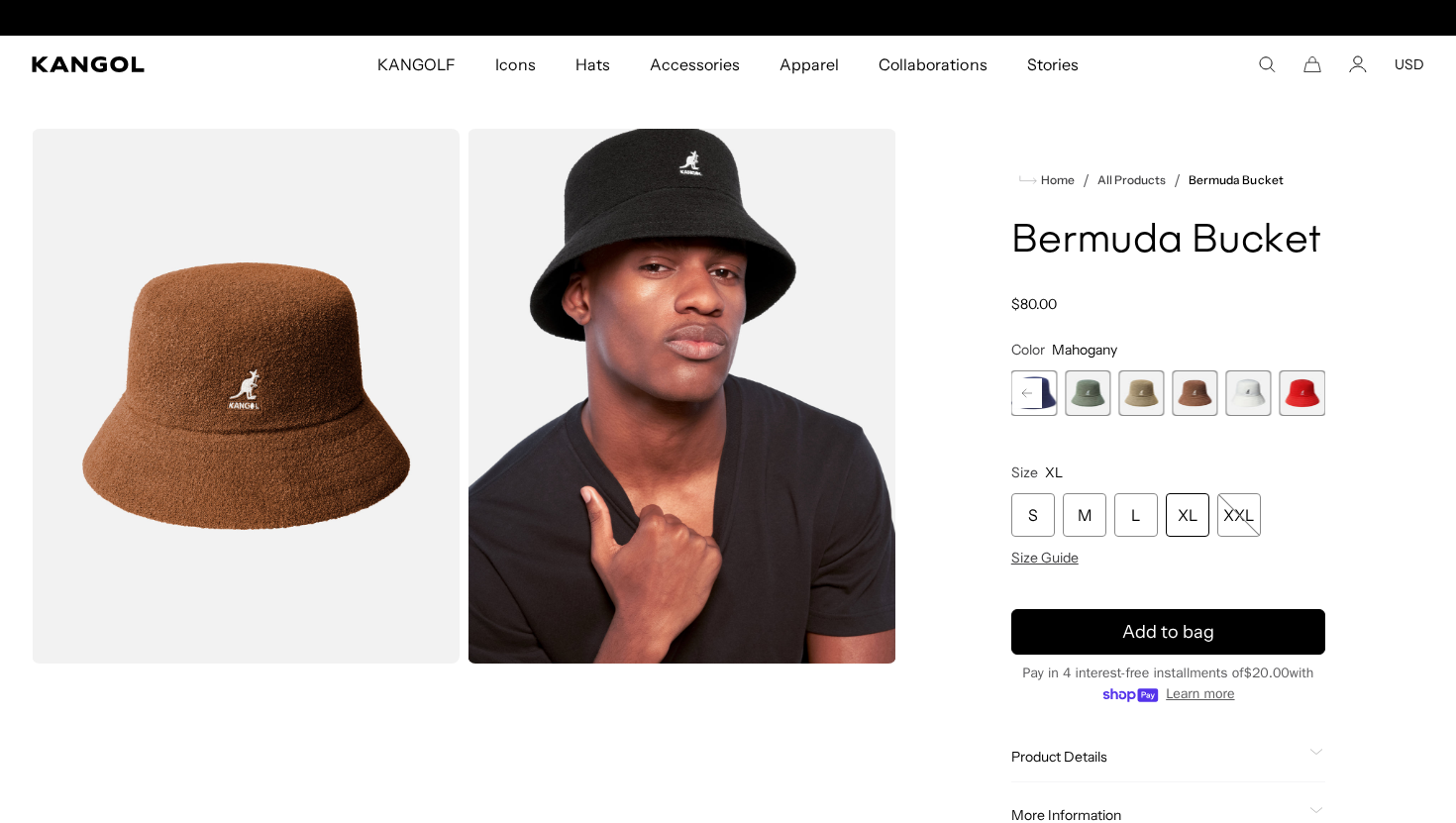 scroll, scrollTop: 0, scrollLeft: 408, axis: horizontal 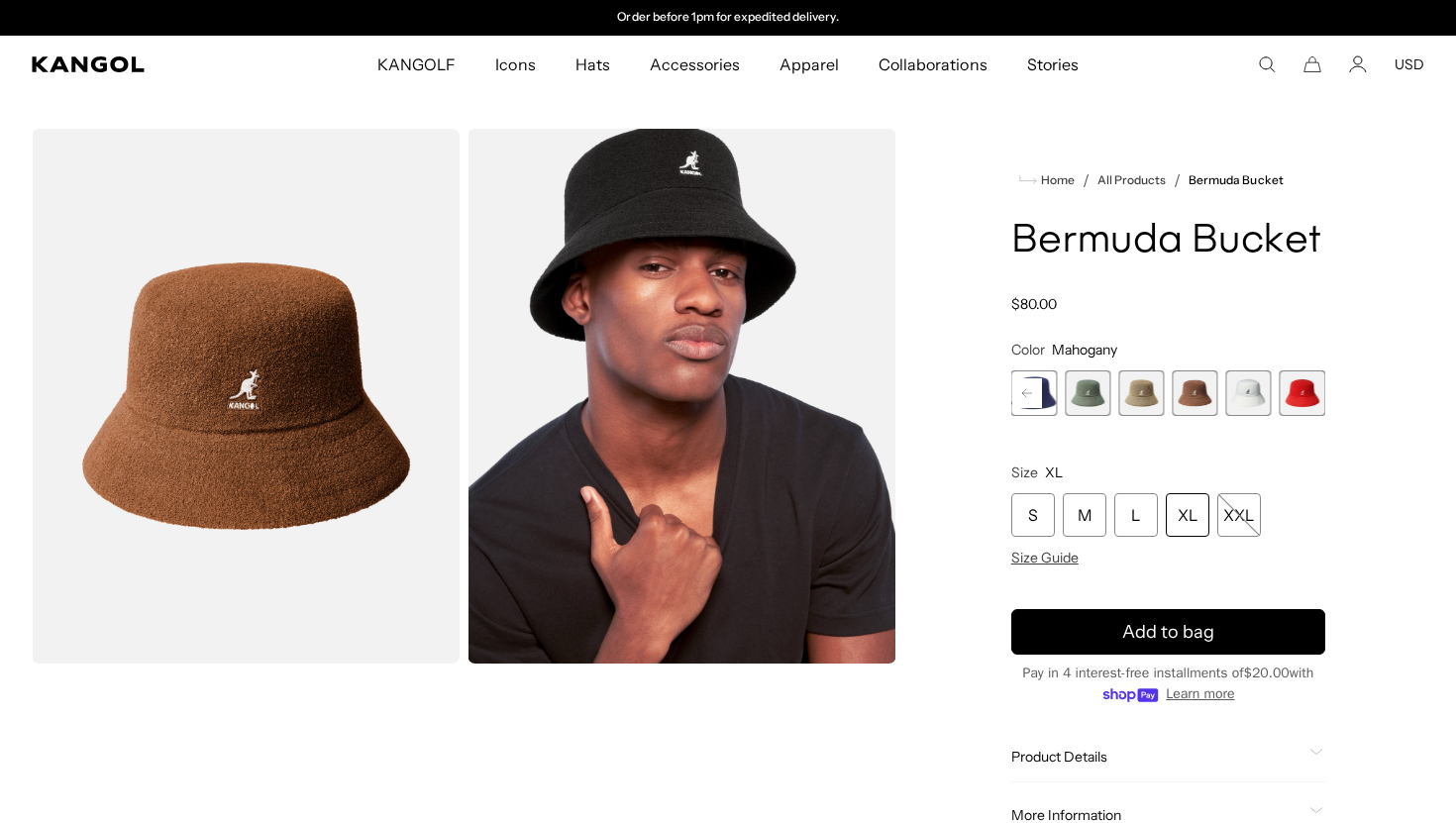 click at bounding box center (1249, 393) 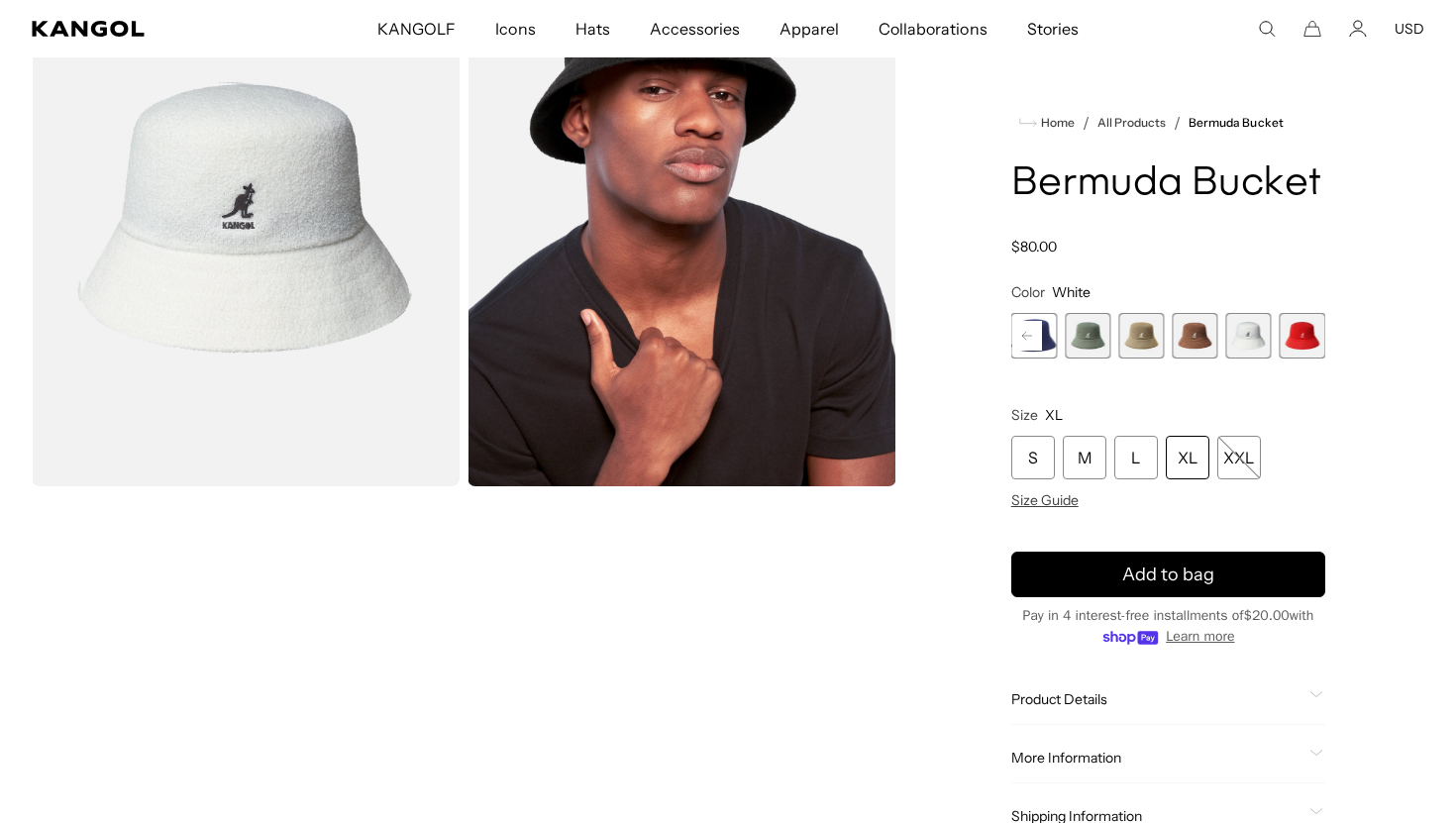 scroll, scrollTop: 234, scrollLeft: 0, axis: vertical 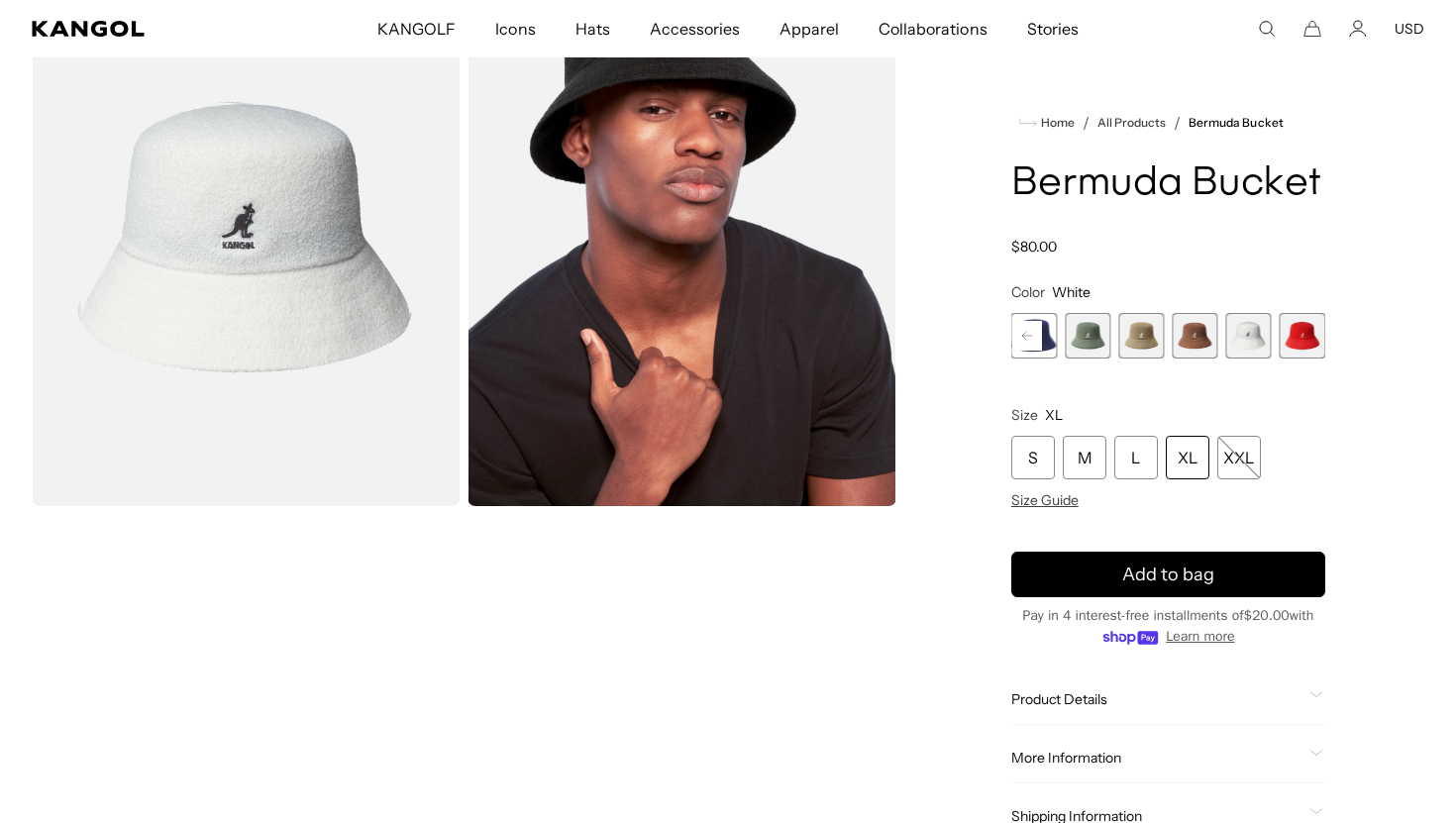 click 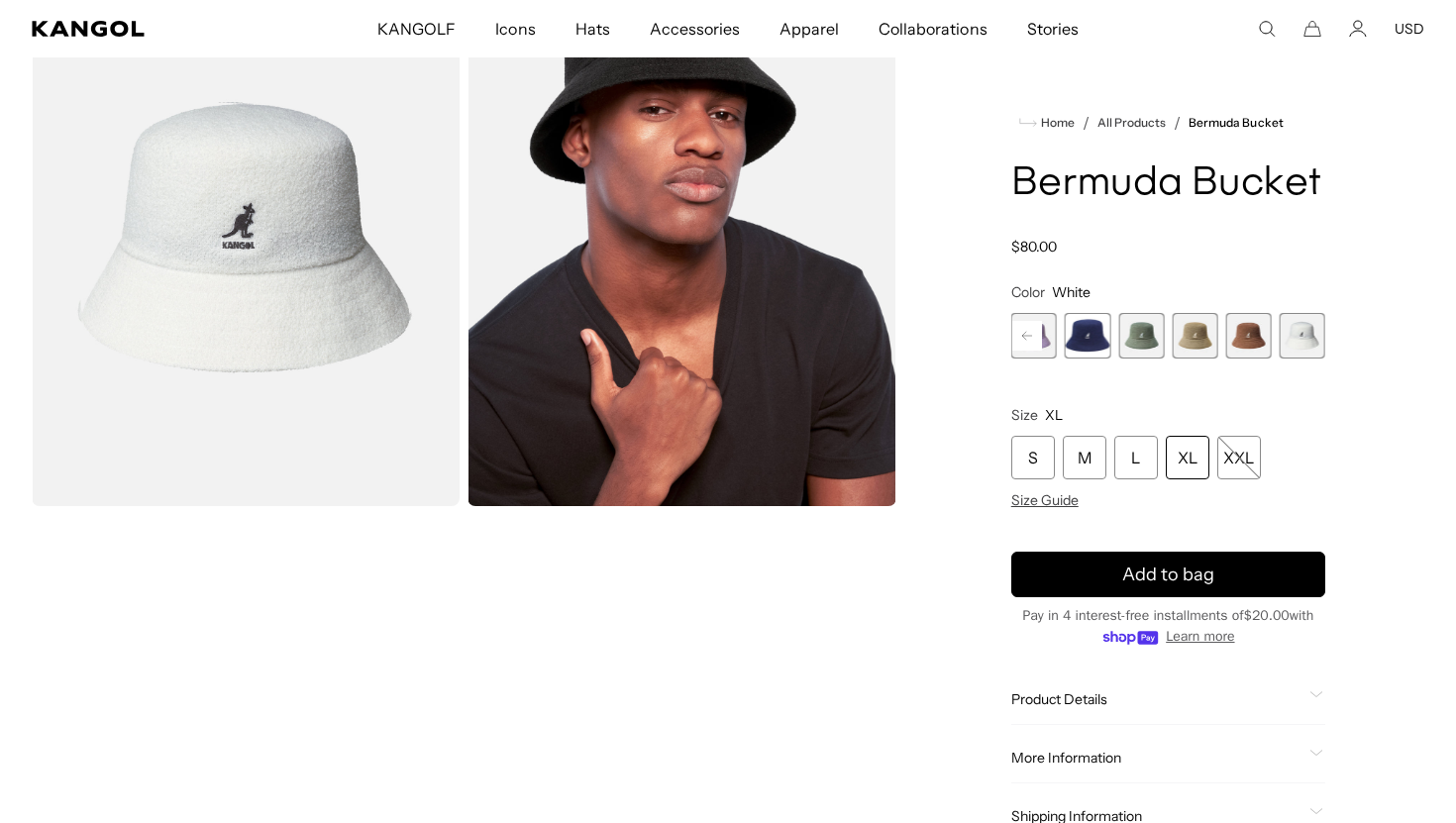scroll, scrollTop: 0, scrollLeft: 408, axis: horizontal 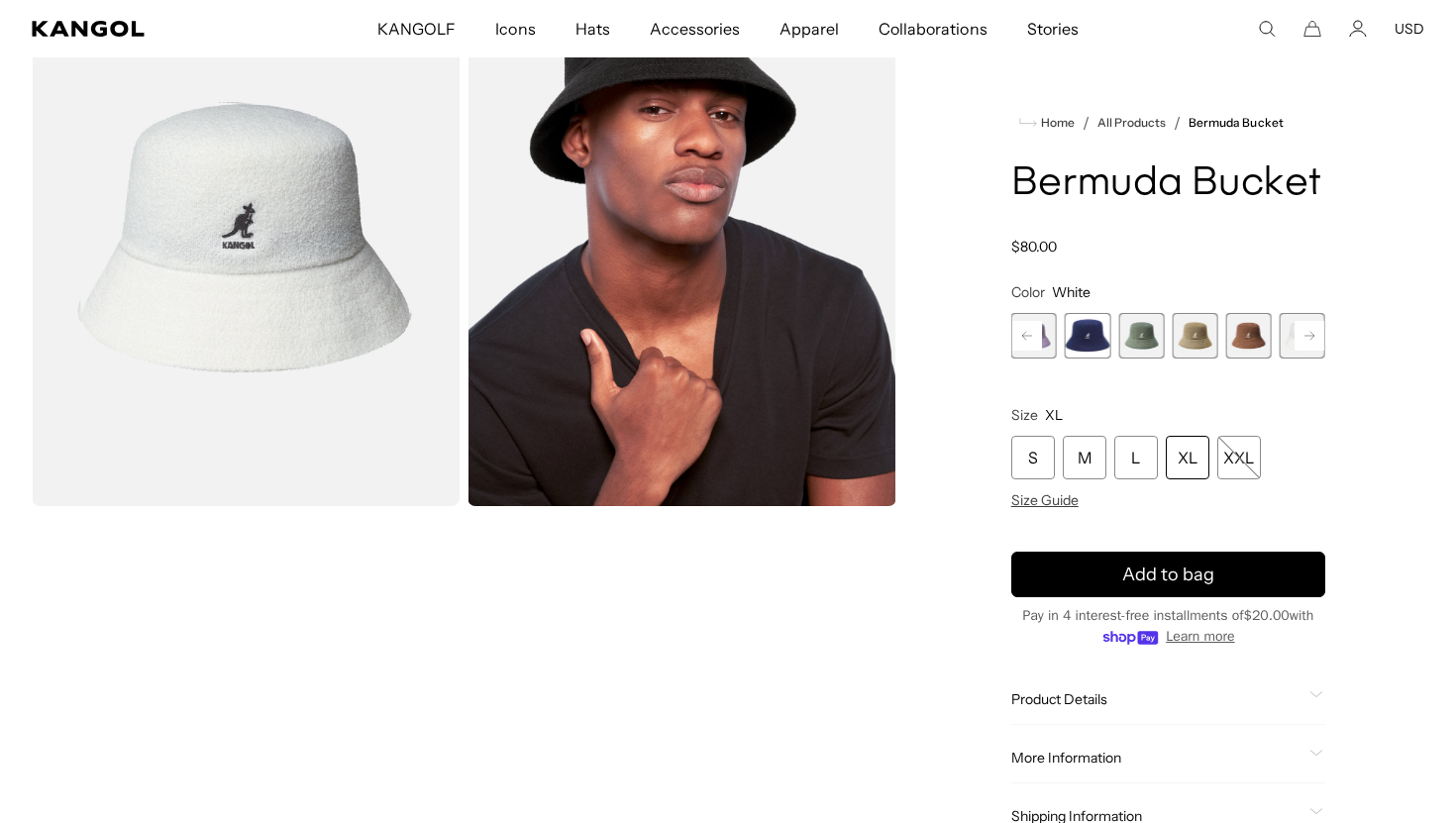 click 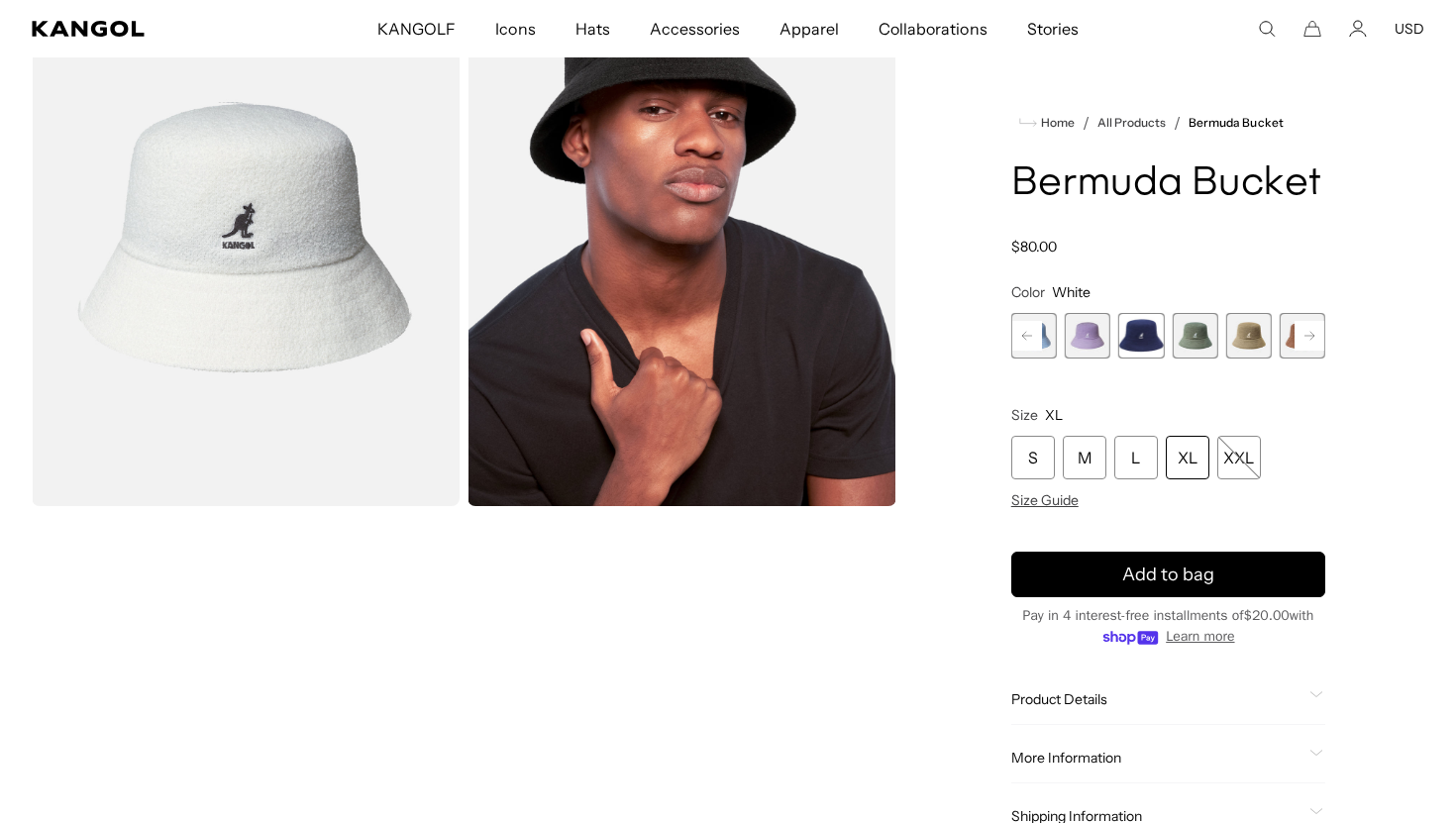 click 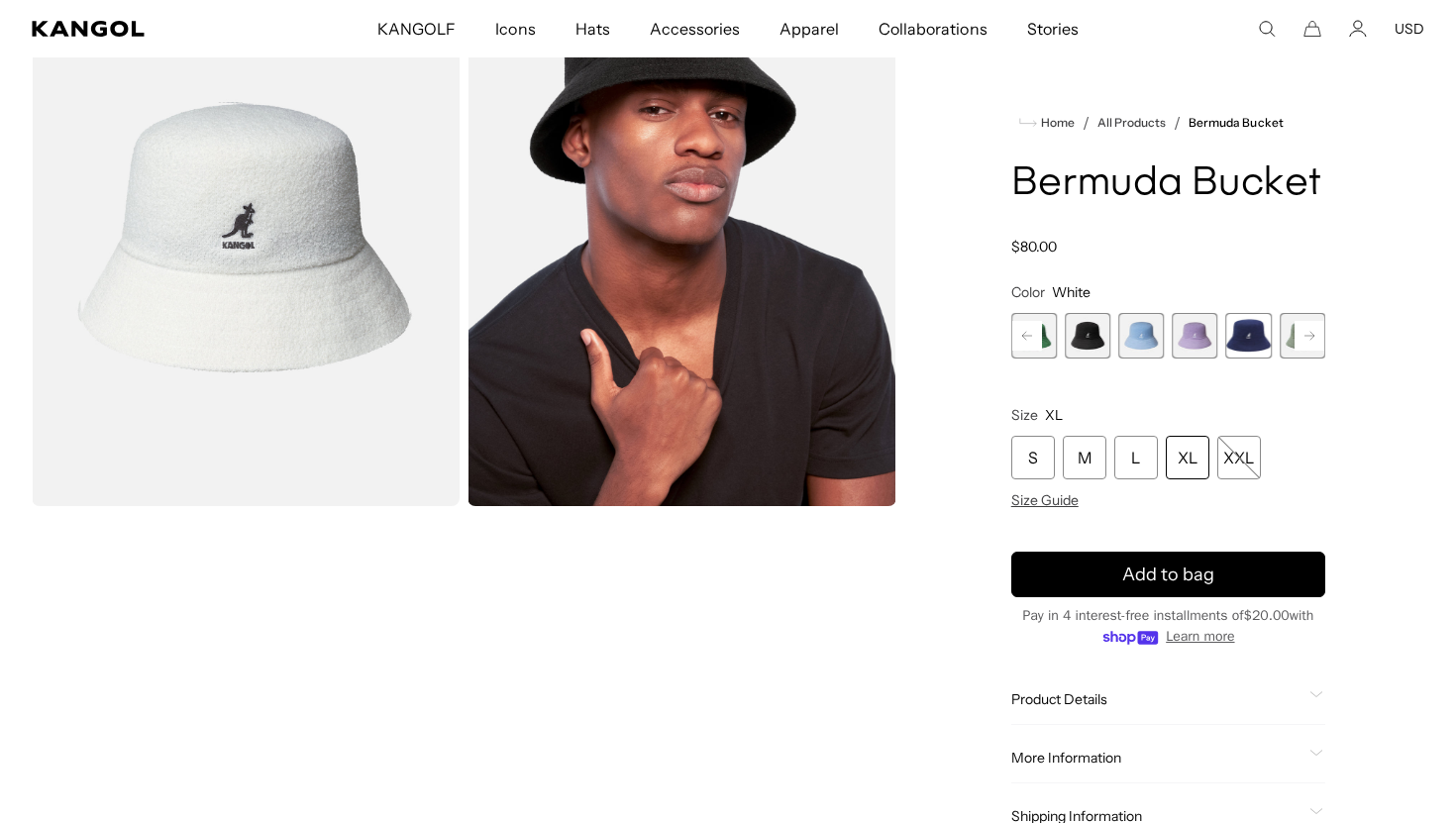 click 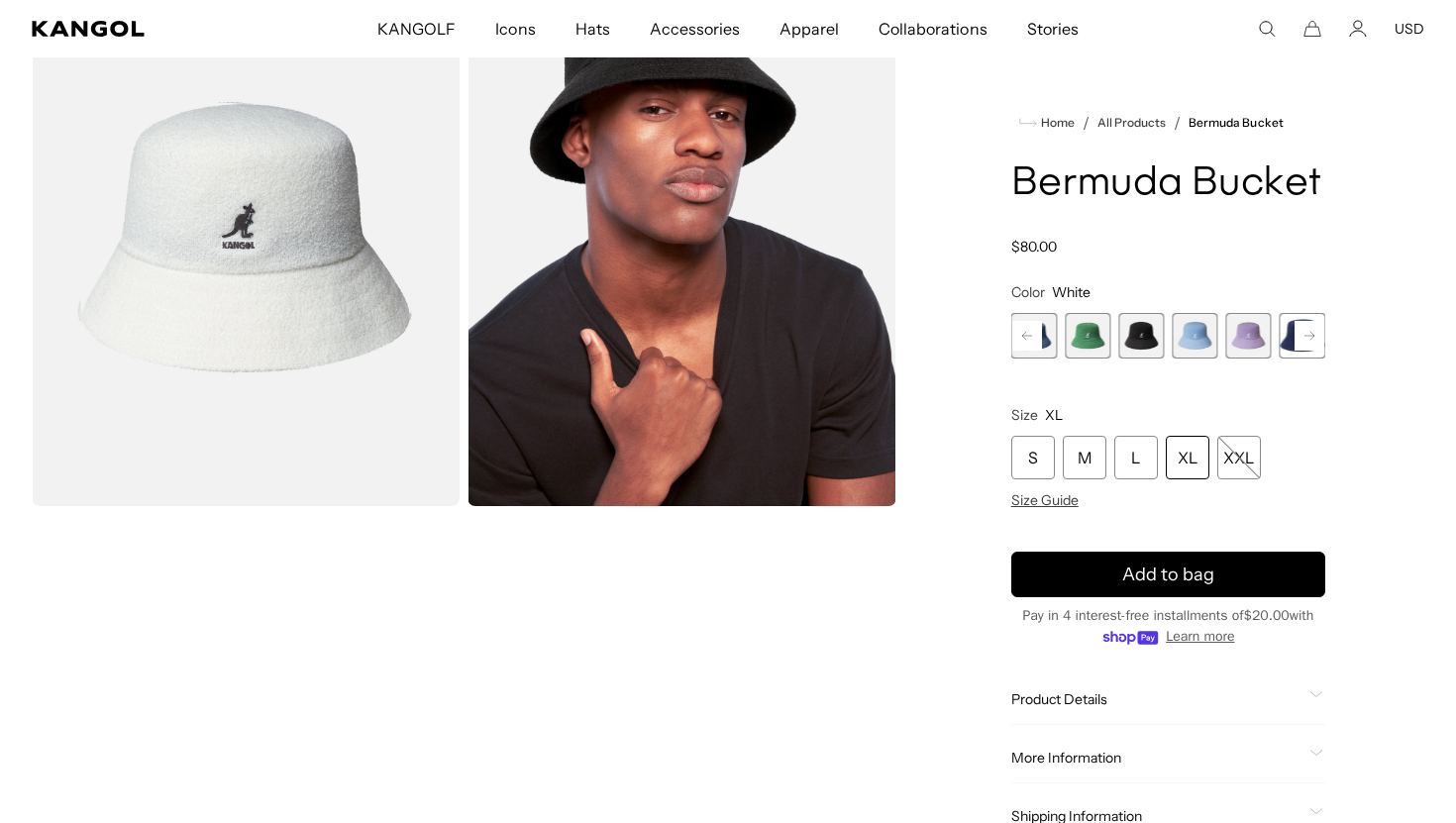 click 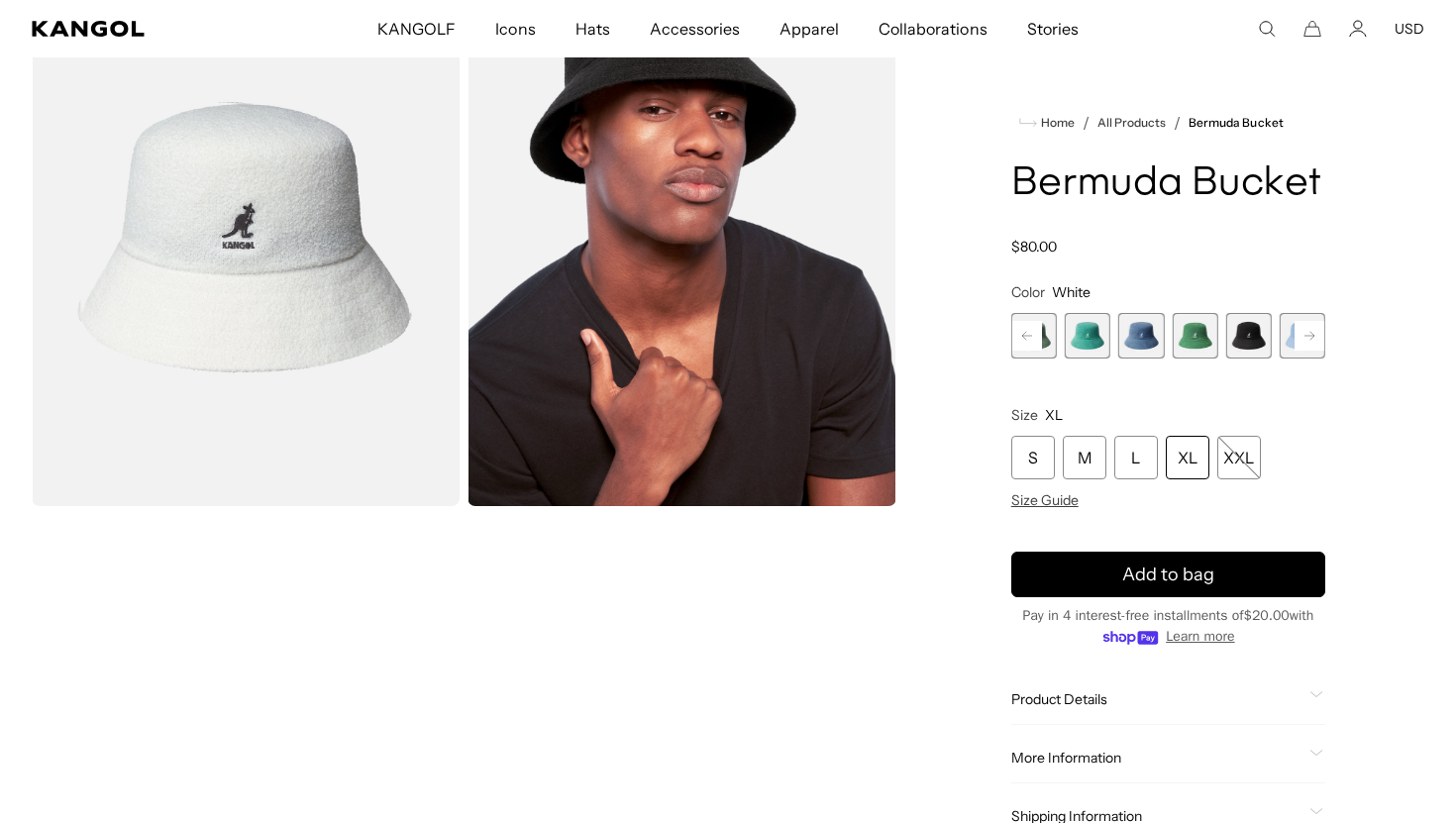 click 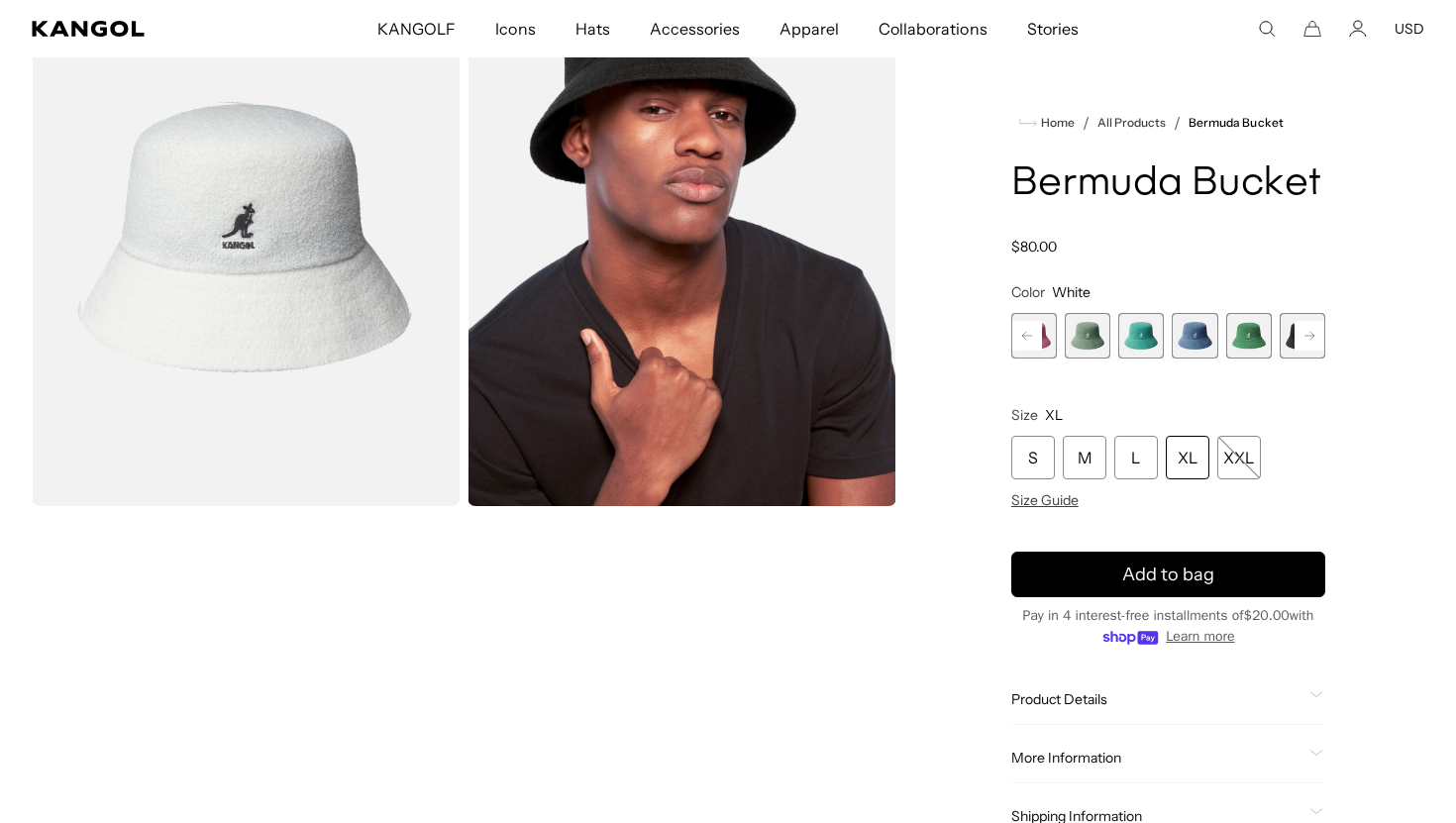 click 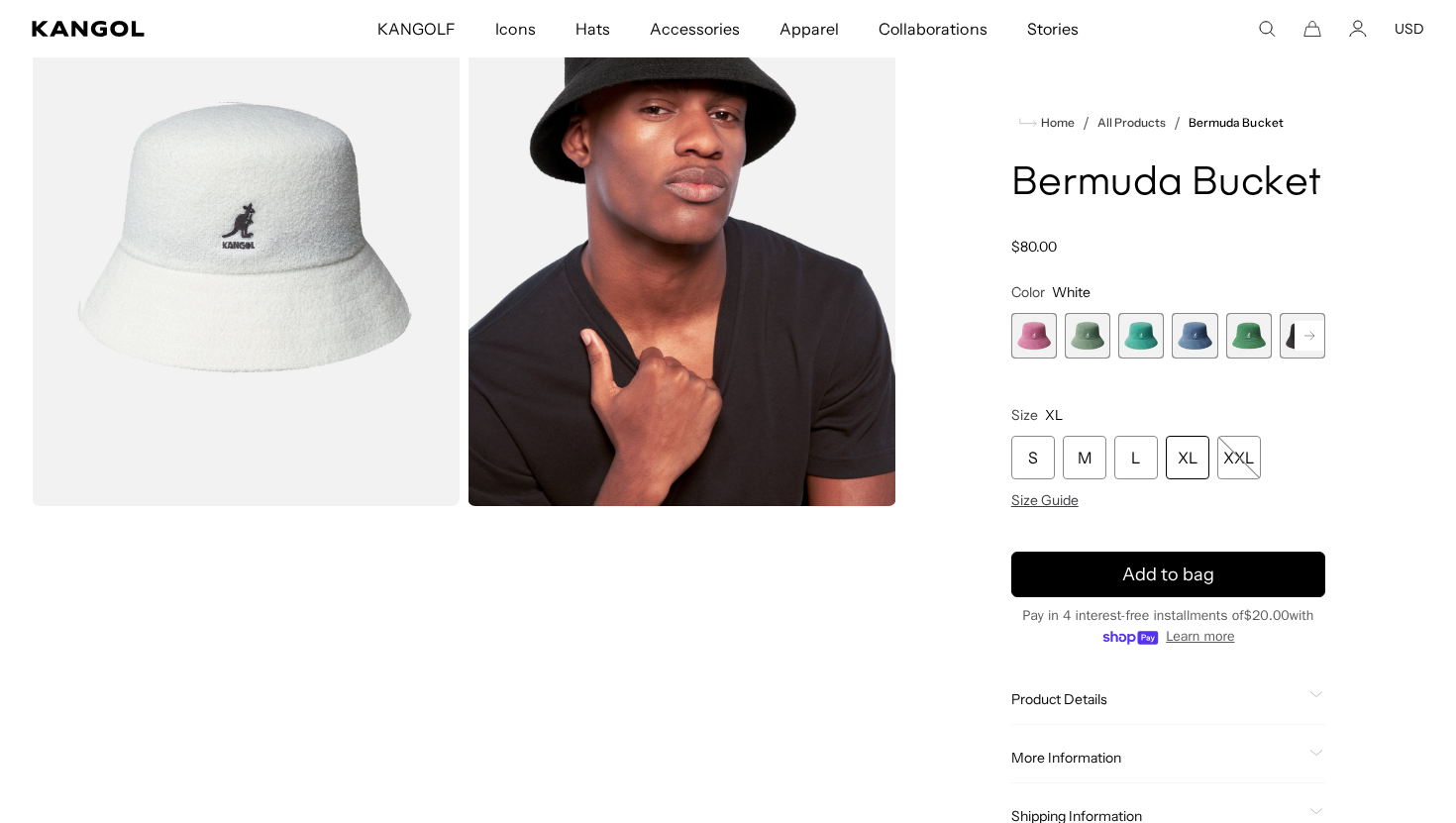 click on "Previous
Next
PEONY PINK
Variant sold out or unavailable
SAGE GREEN
Variant sold out or unavailable
AQUATIC
Variant sold out or unavailable
DENIM BLUE
Variant sold out or unavailable
Turf Green
Variant sold out or unavailable
Black
Variant sold out or unavailable
Glacier" at bounding box center (1168, 336) 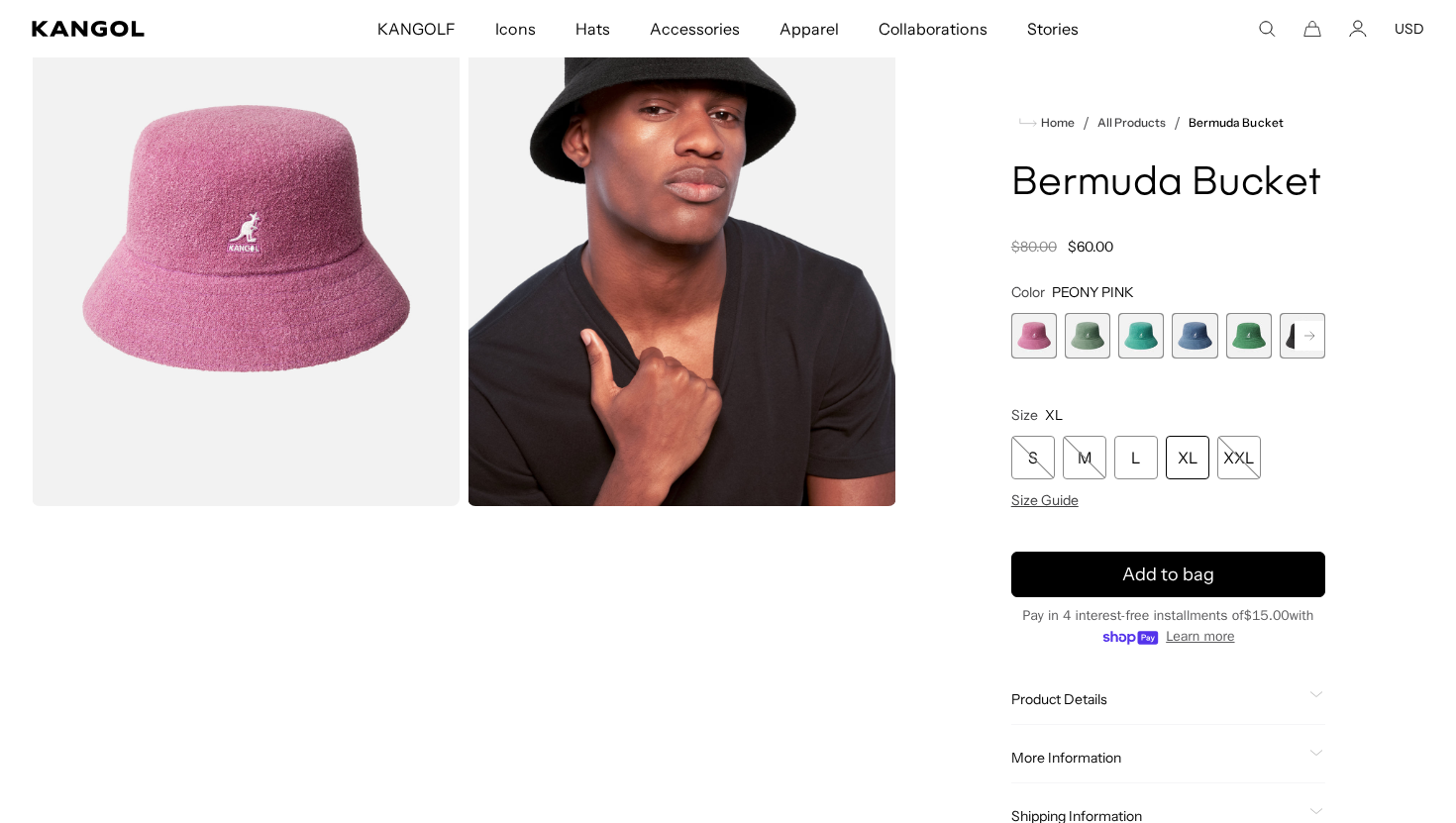 scroll, scrollTop: 0, scrollLeft: 0, axis: both 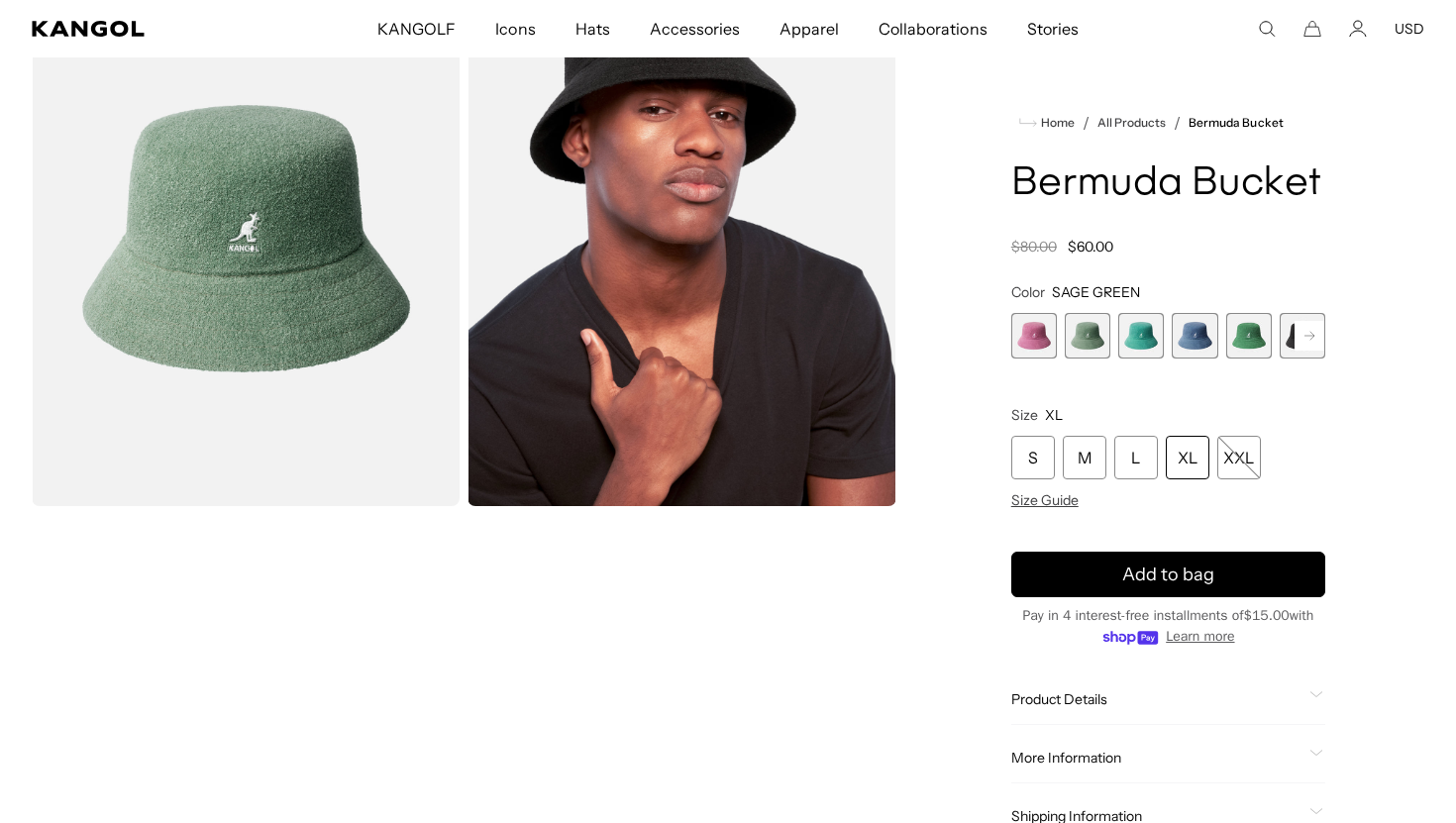 click at bounding box center (1141, 336) 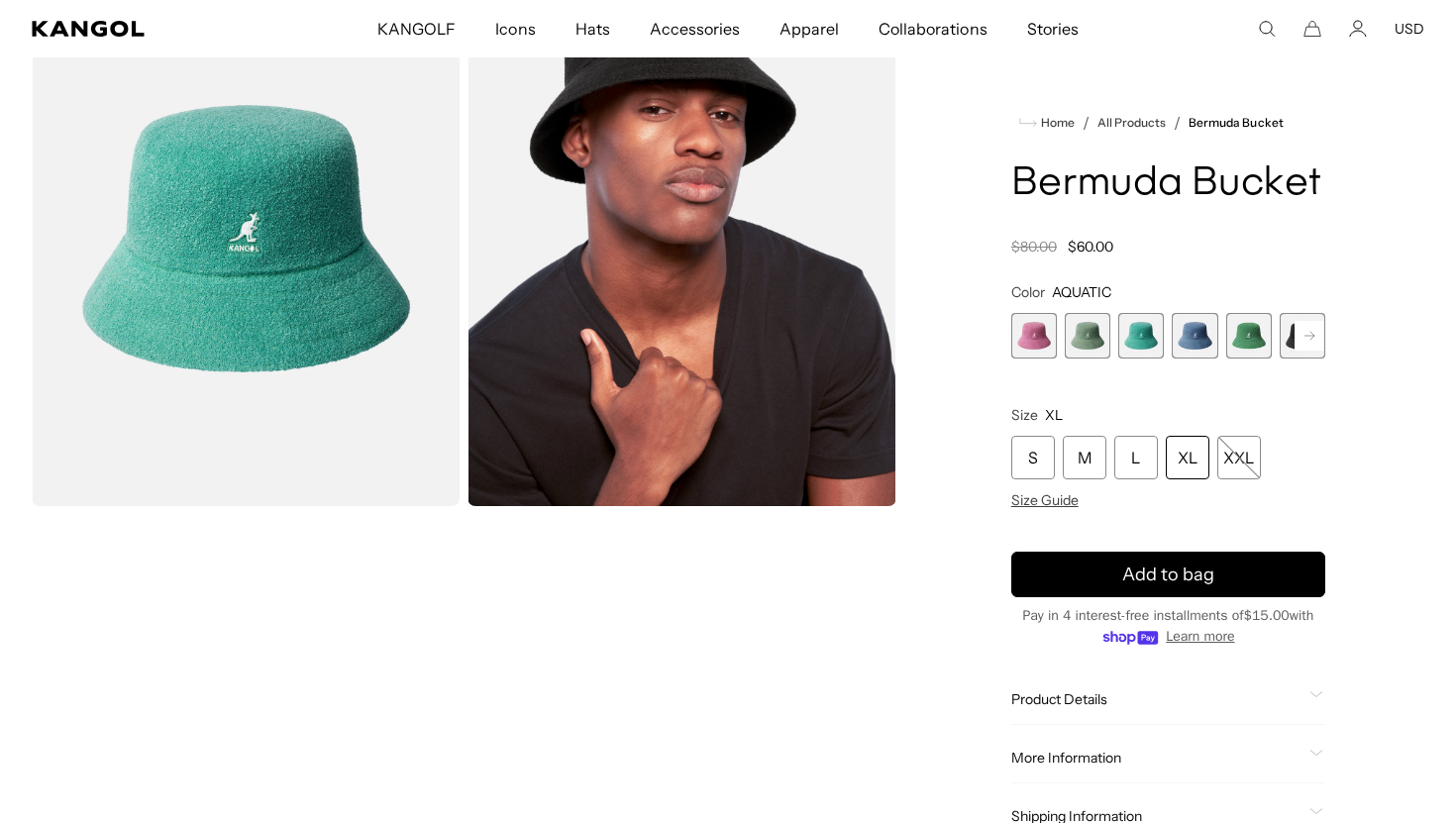 click at bounding box center (1195, 336) 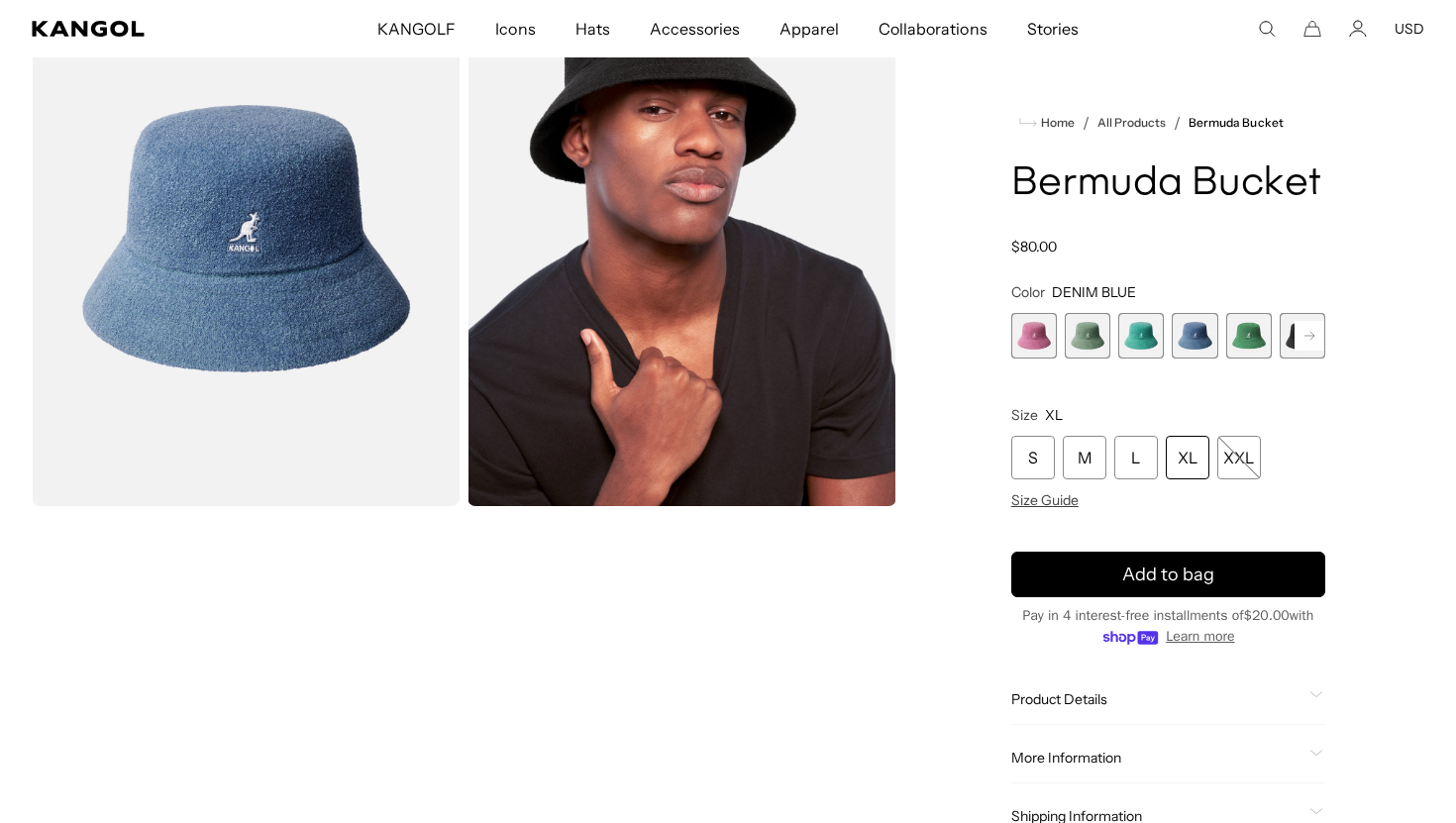 scroll, scrollTop: 0, scrollLeft: 0, axis: both 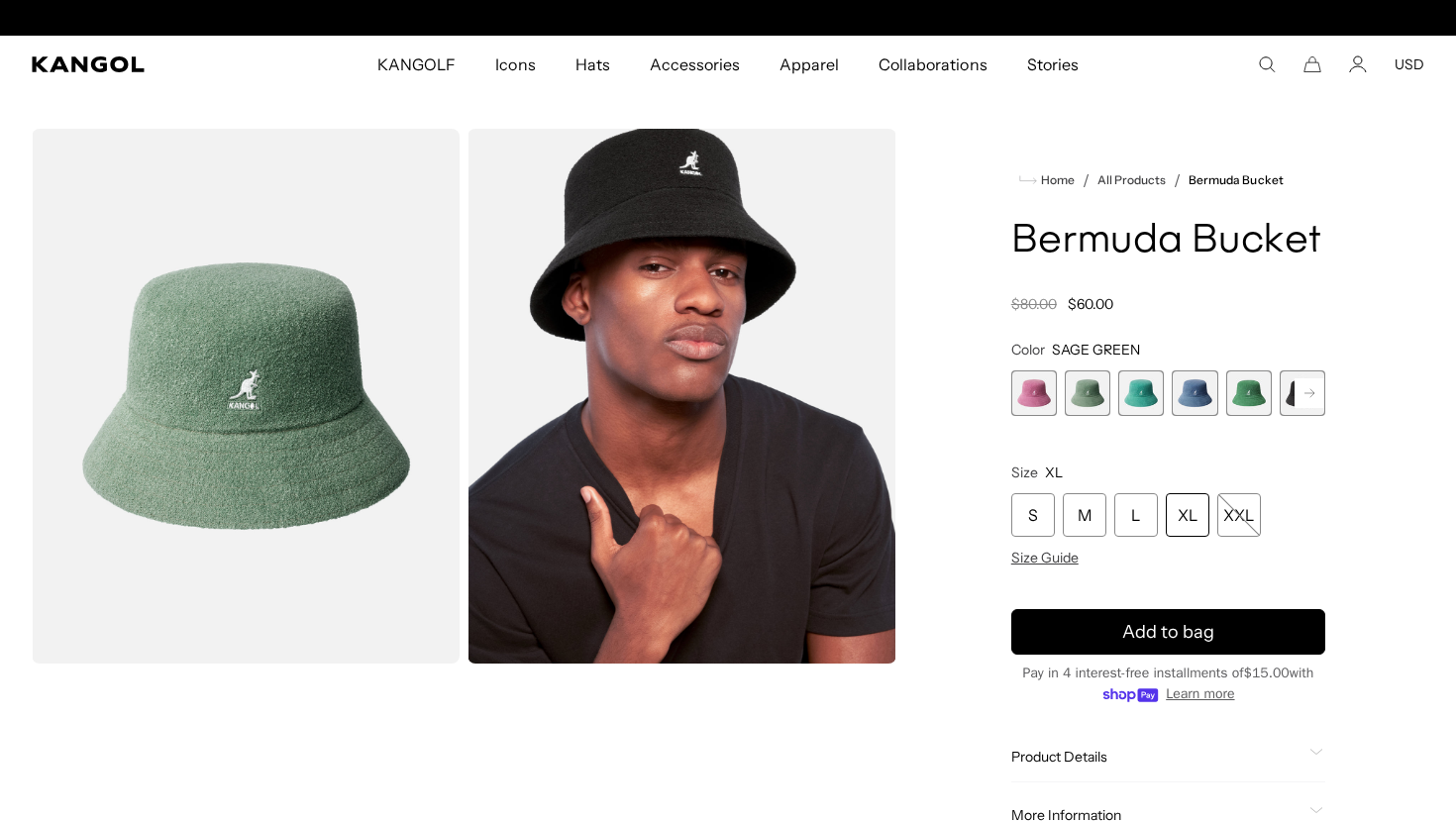click 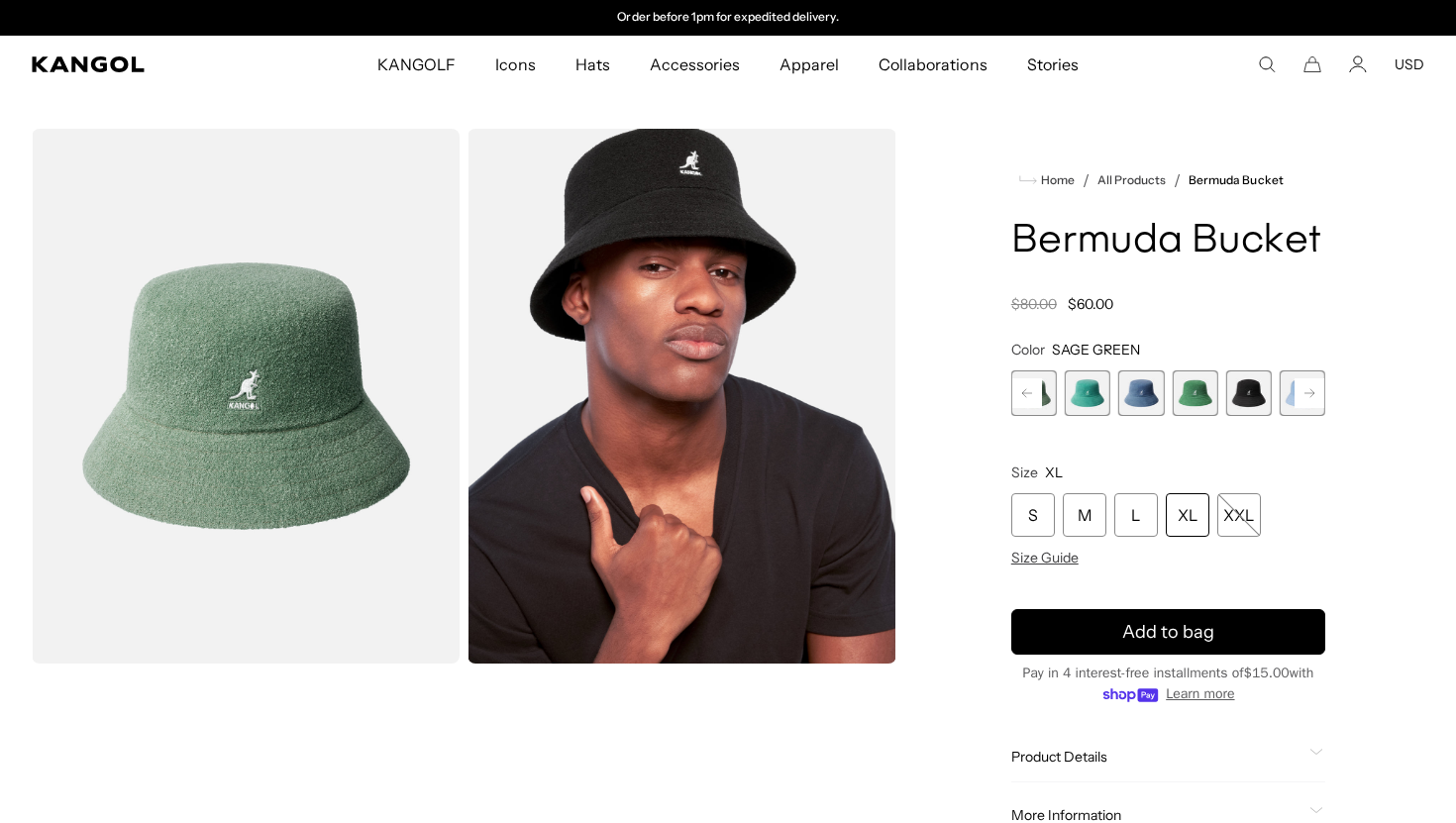 click 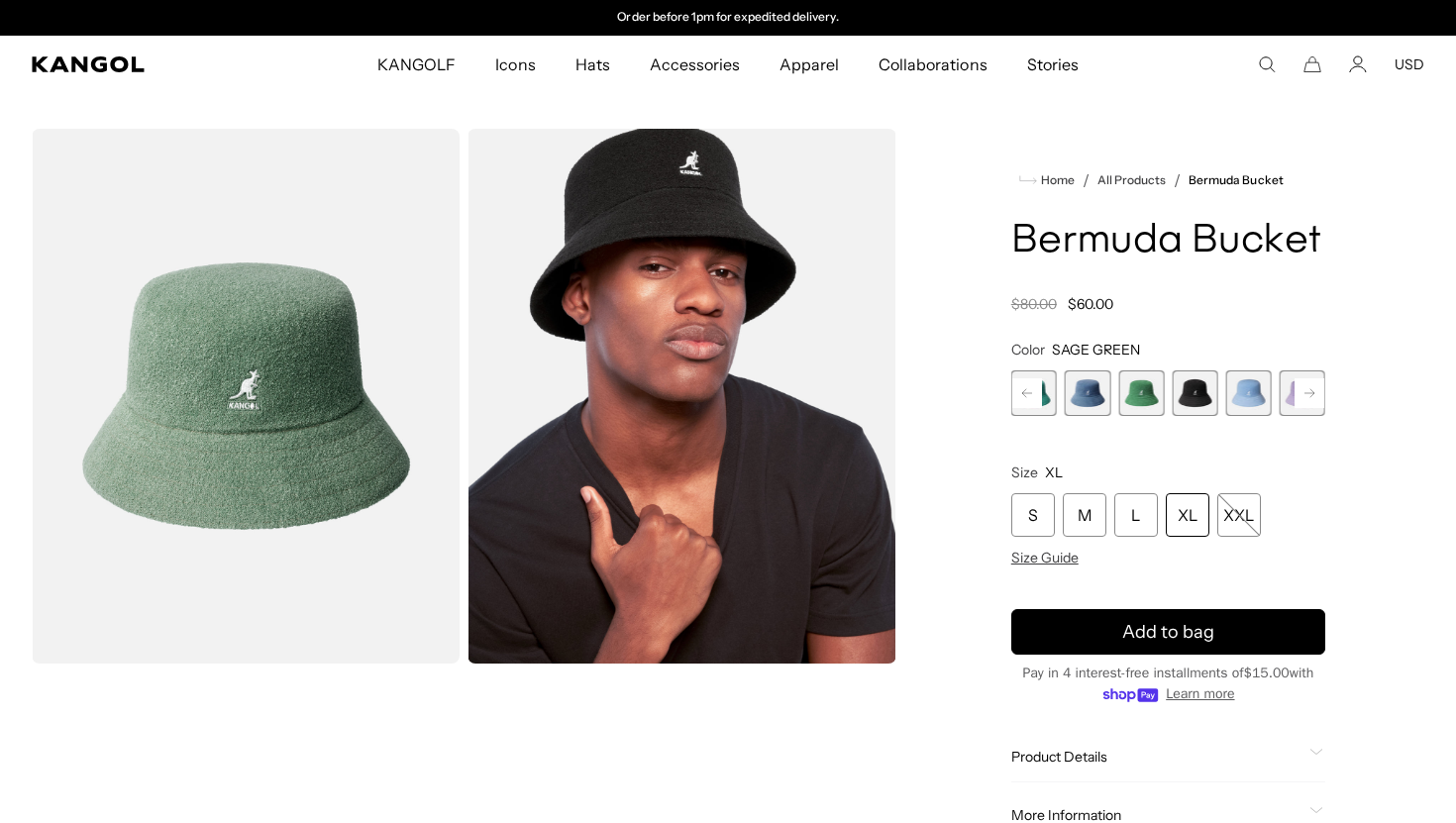 click 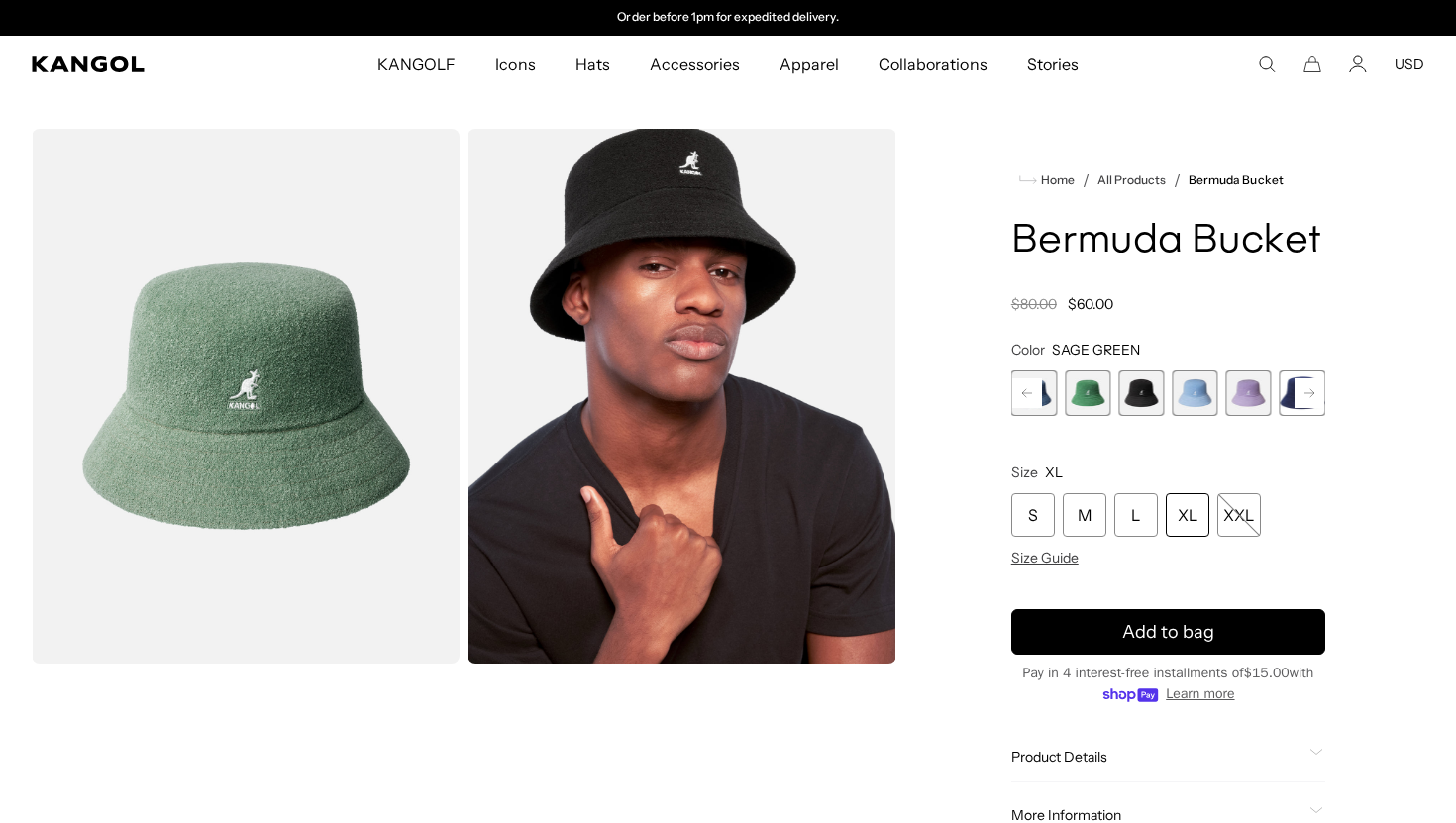 click 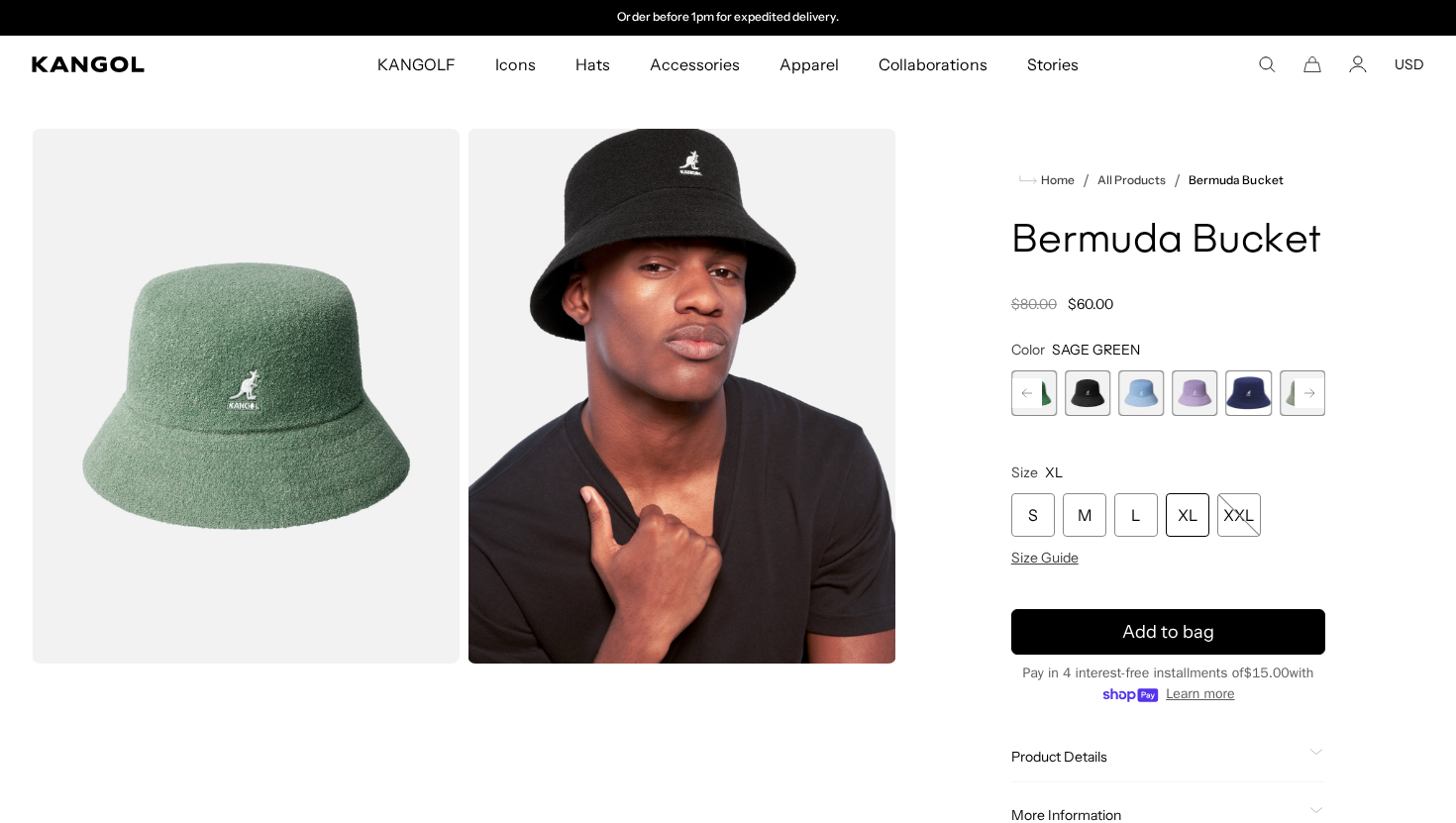click 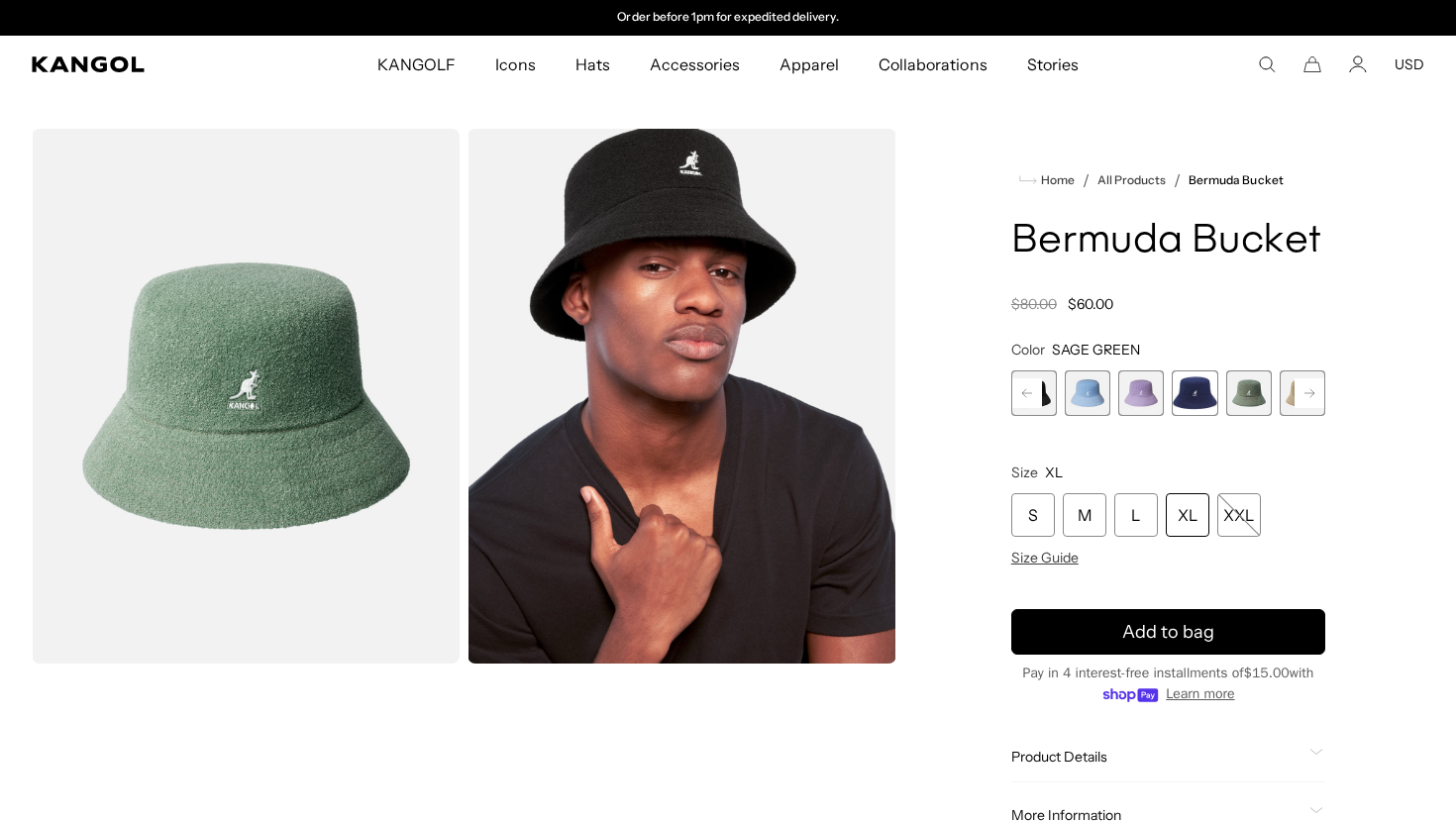 click 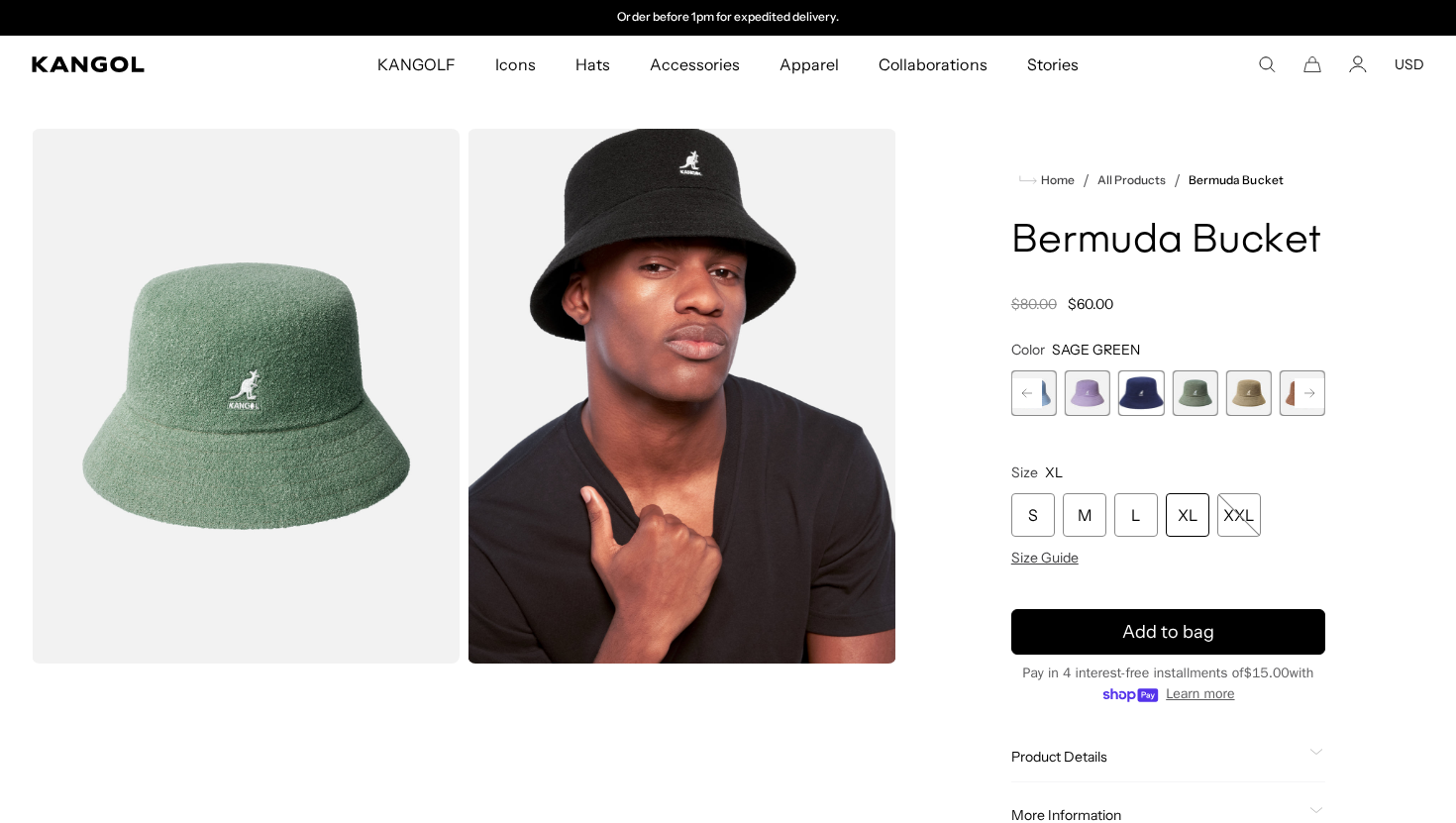 click 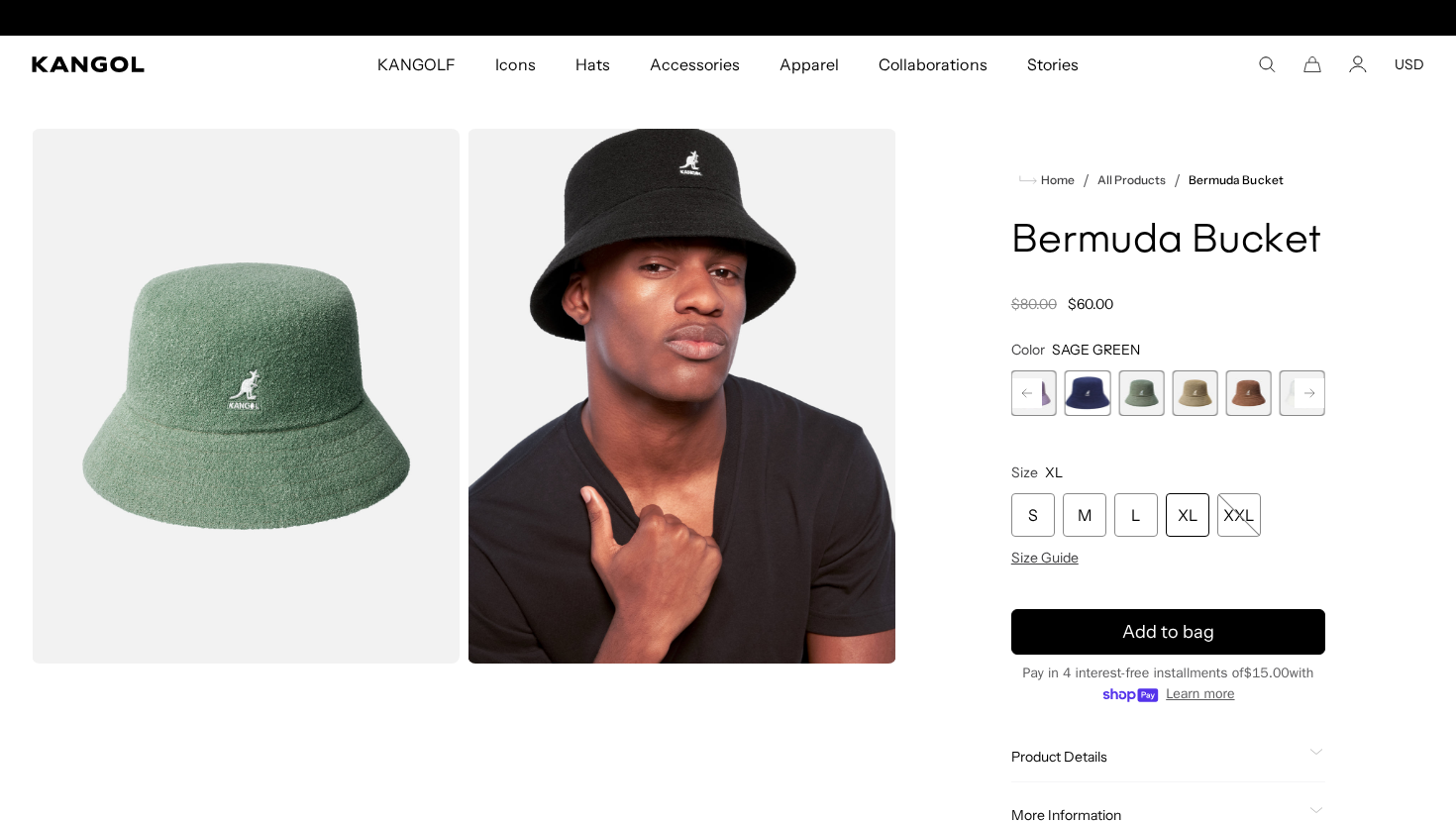 click 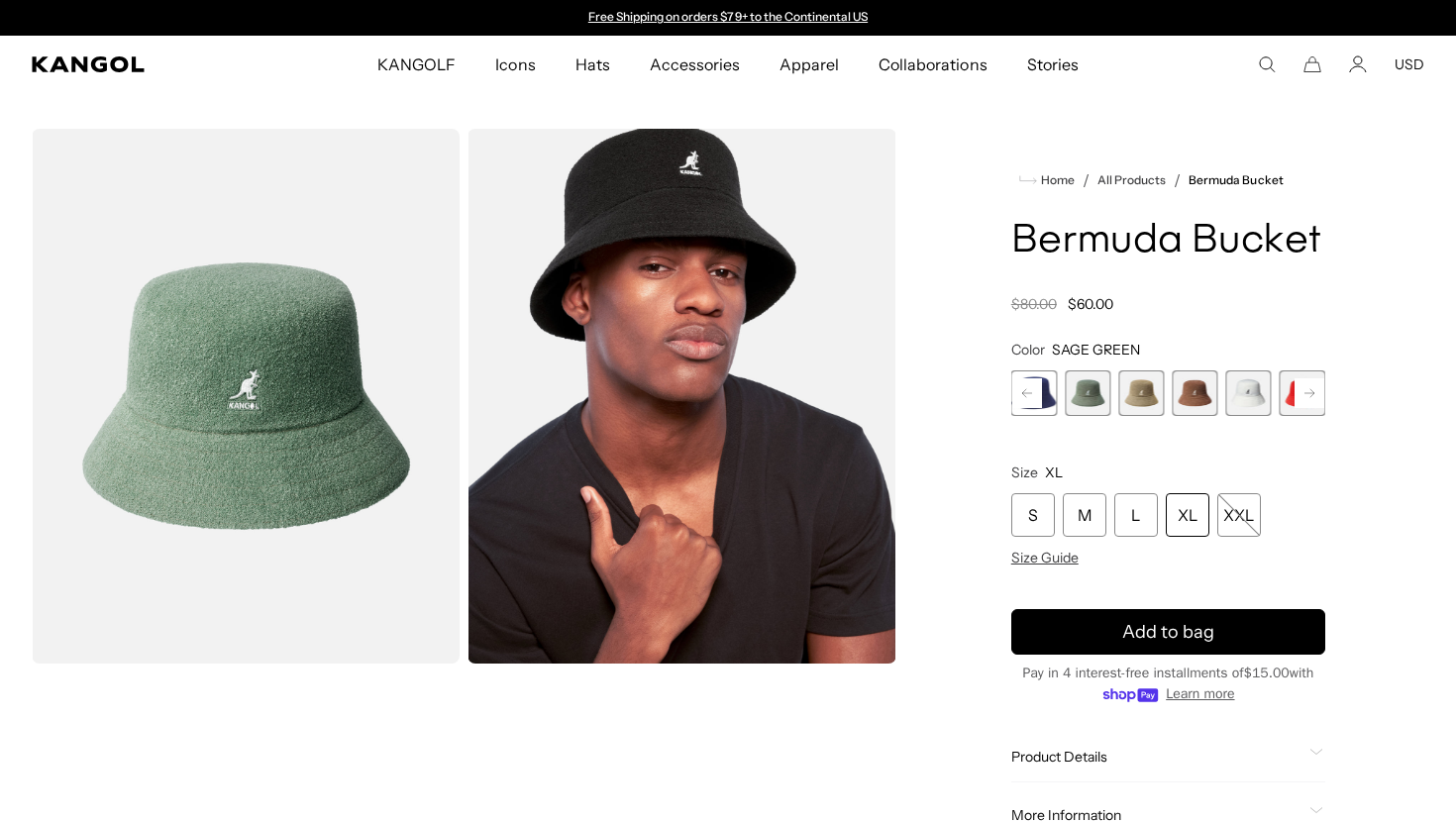 click 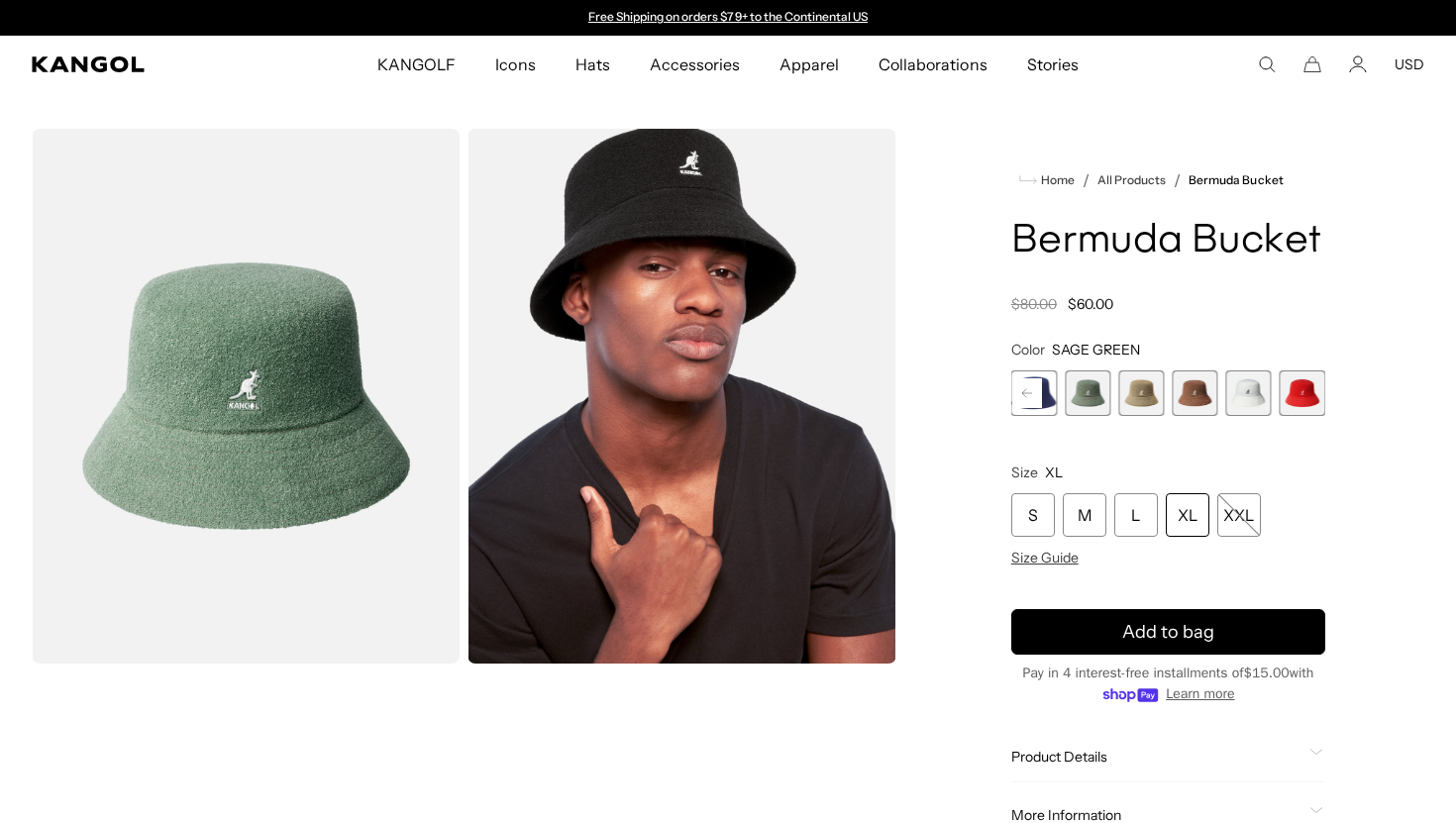 click at bounding box center (1249, 393) 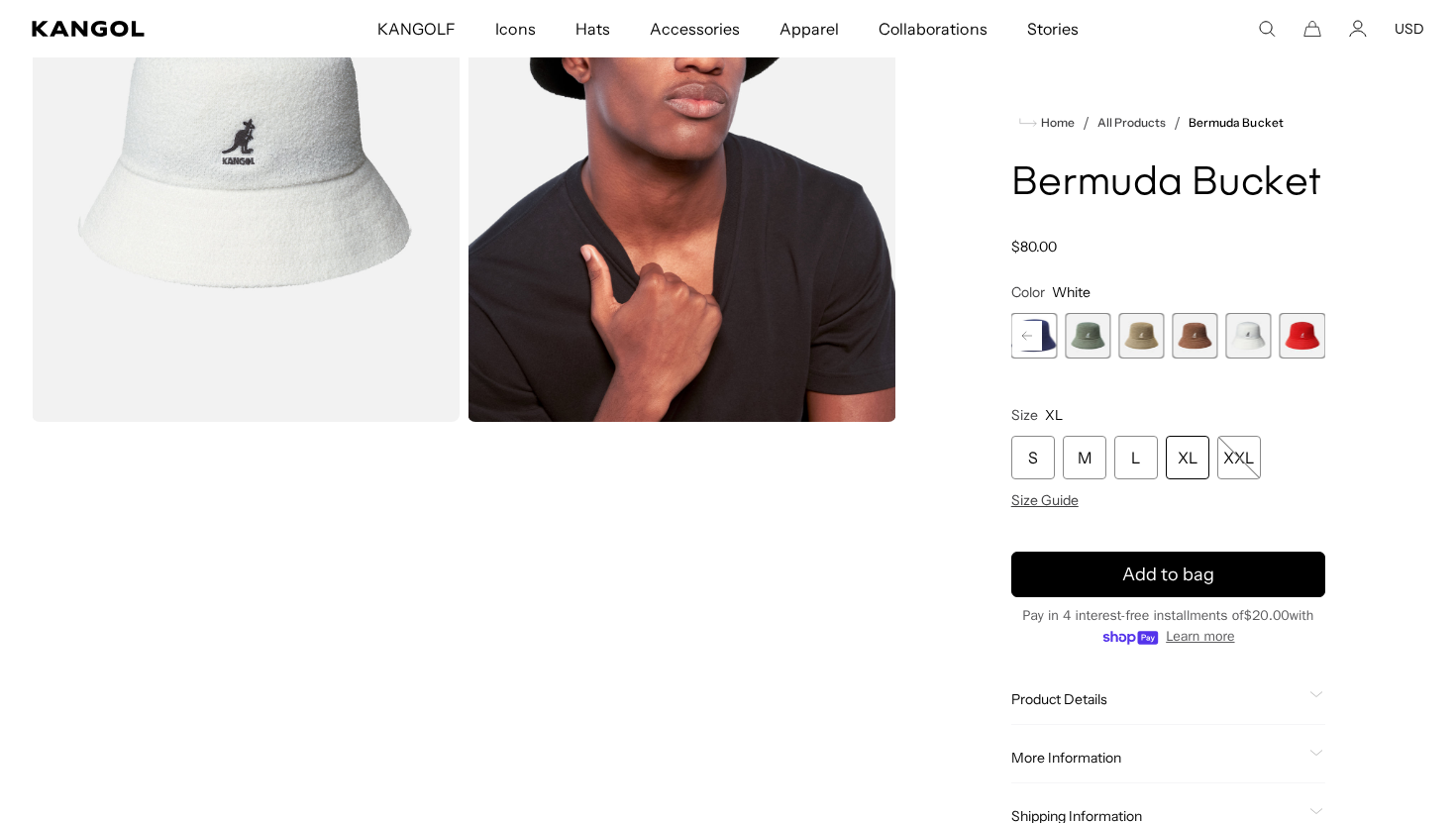scroll, scrollTop: 69, scrollLeft: 0, axis: vertical 